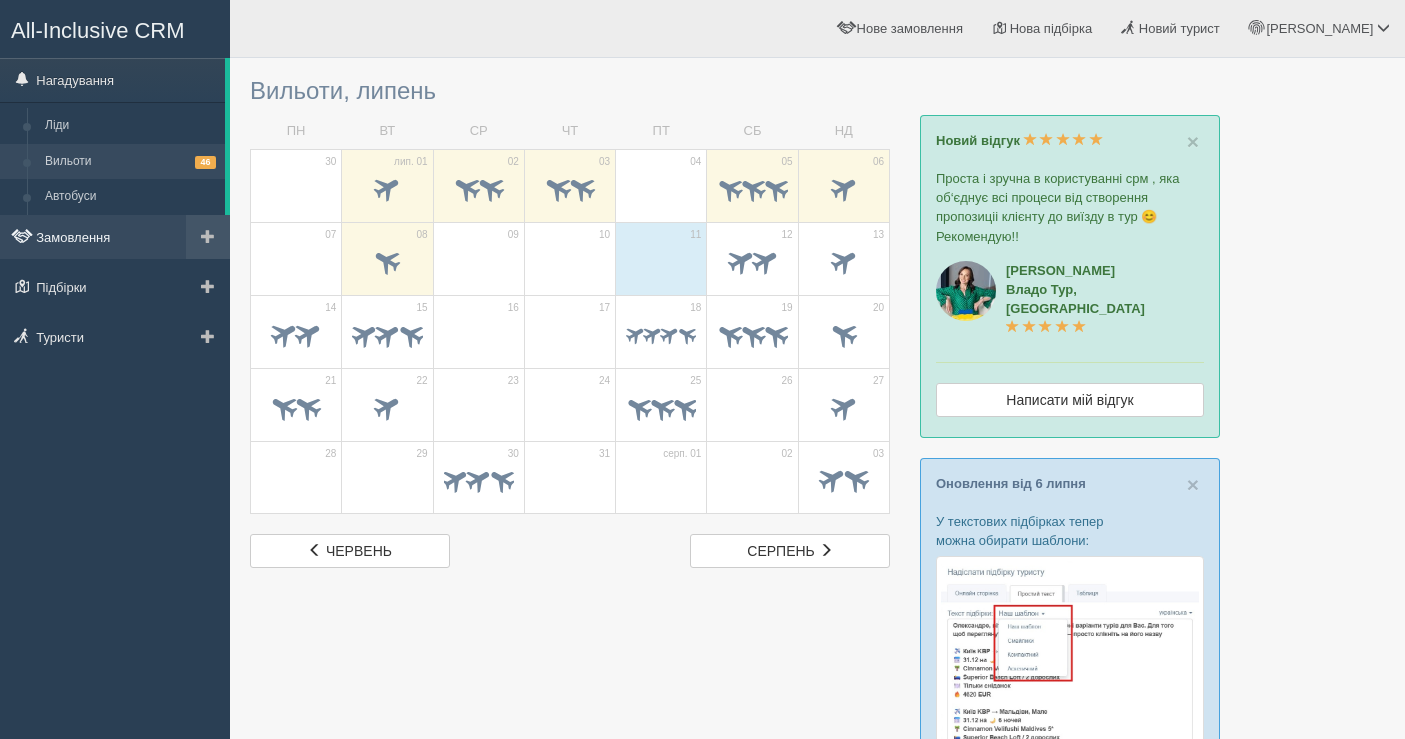 scroll, scrollTop: 0, scrollLeft: 0, axis: both 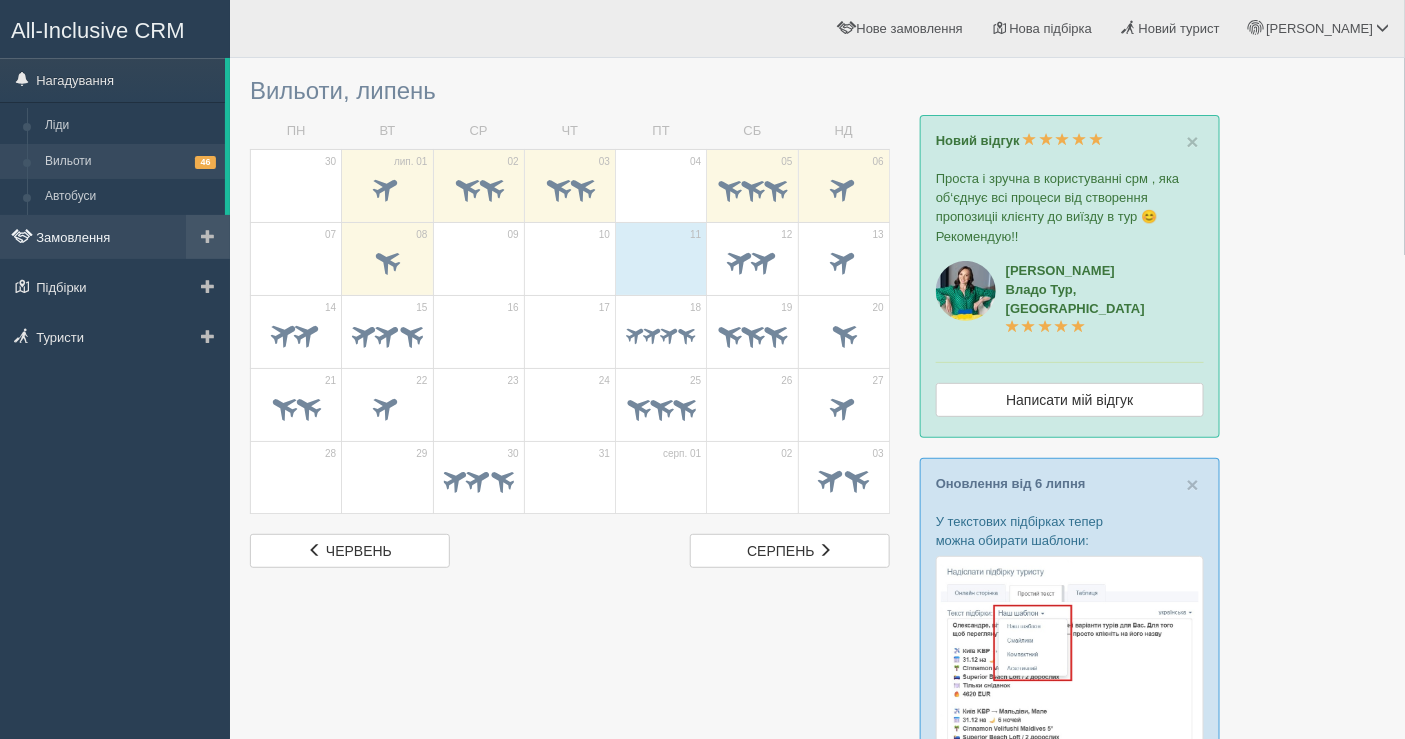 click on "Замовлення" at bounding box center [115, 237] 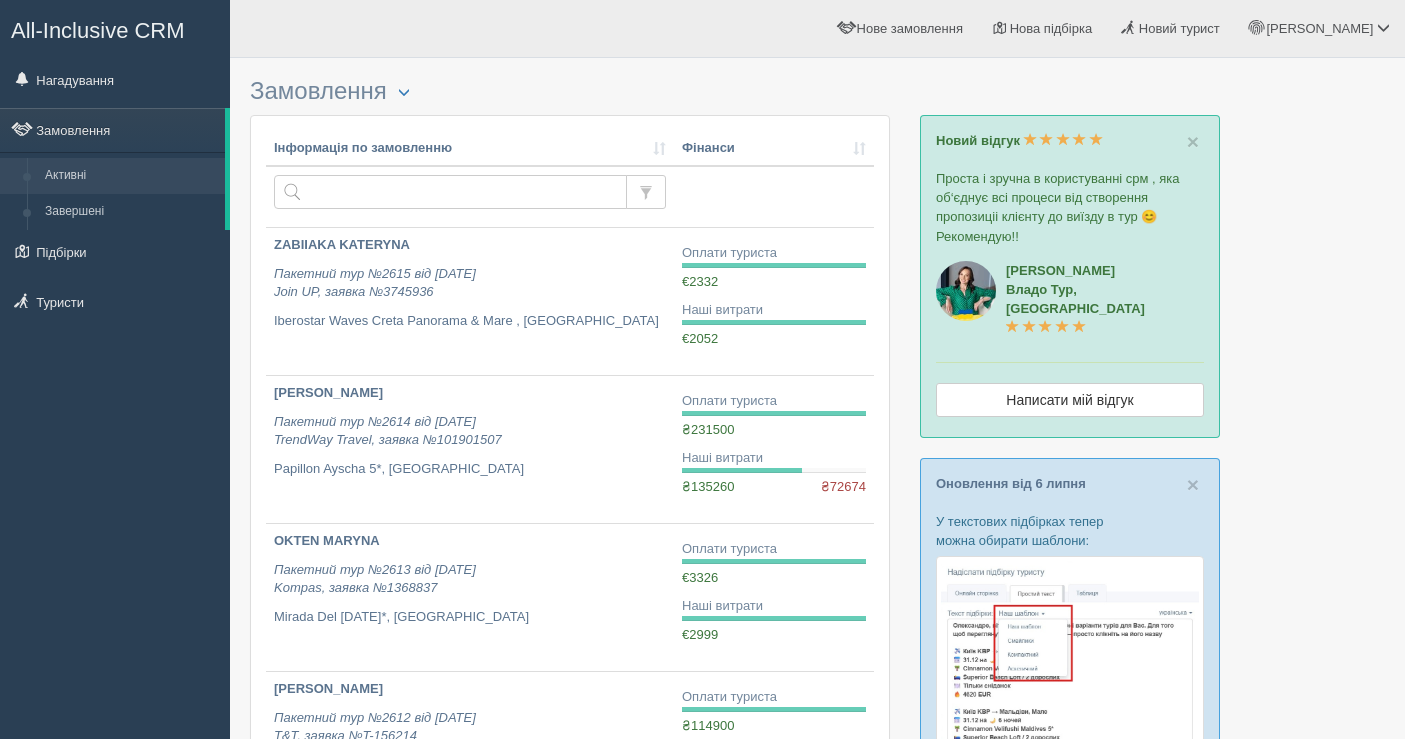 scroll, scrollTop: 0, scrollLeft: 0, axis: both 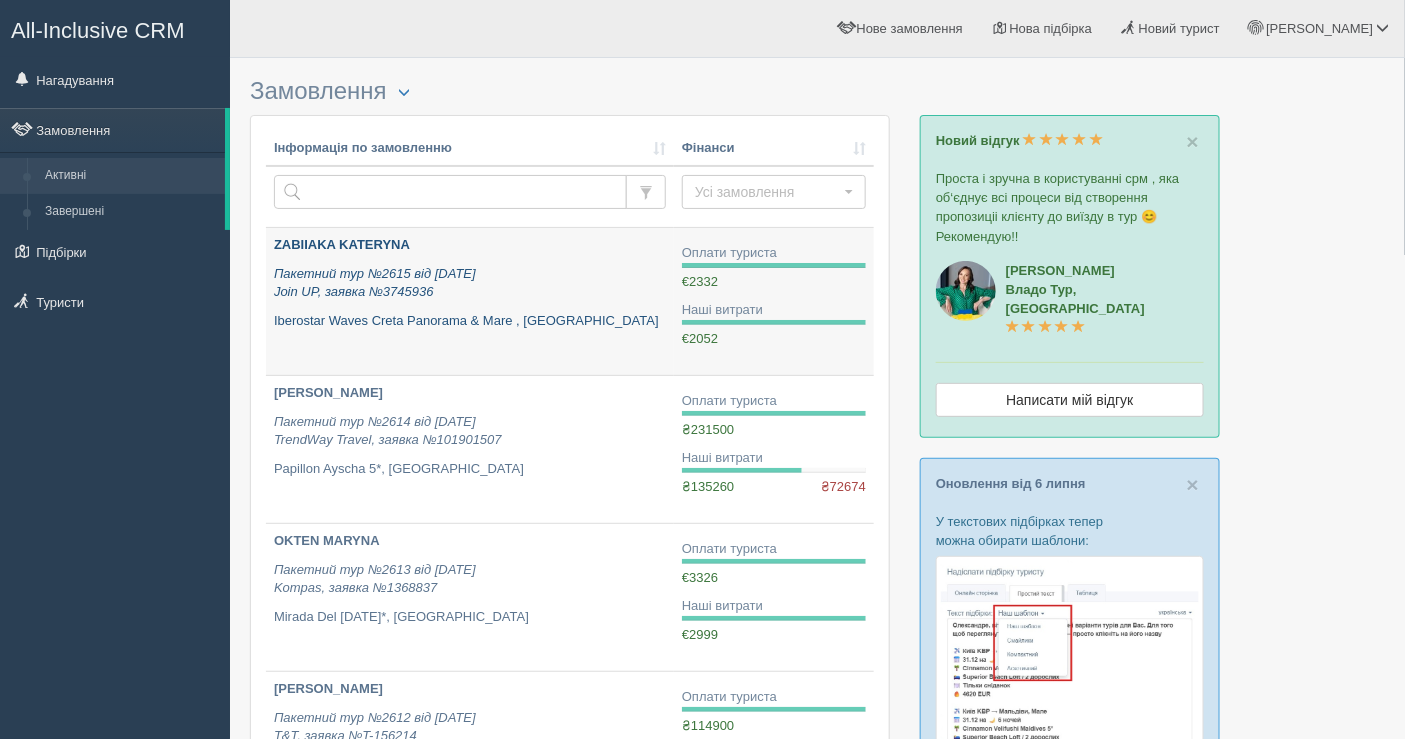 click on "Пакетний тур №2615 від [DATE]
Join UP, заявка №3745936" at bounding box center (470, 283) 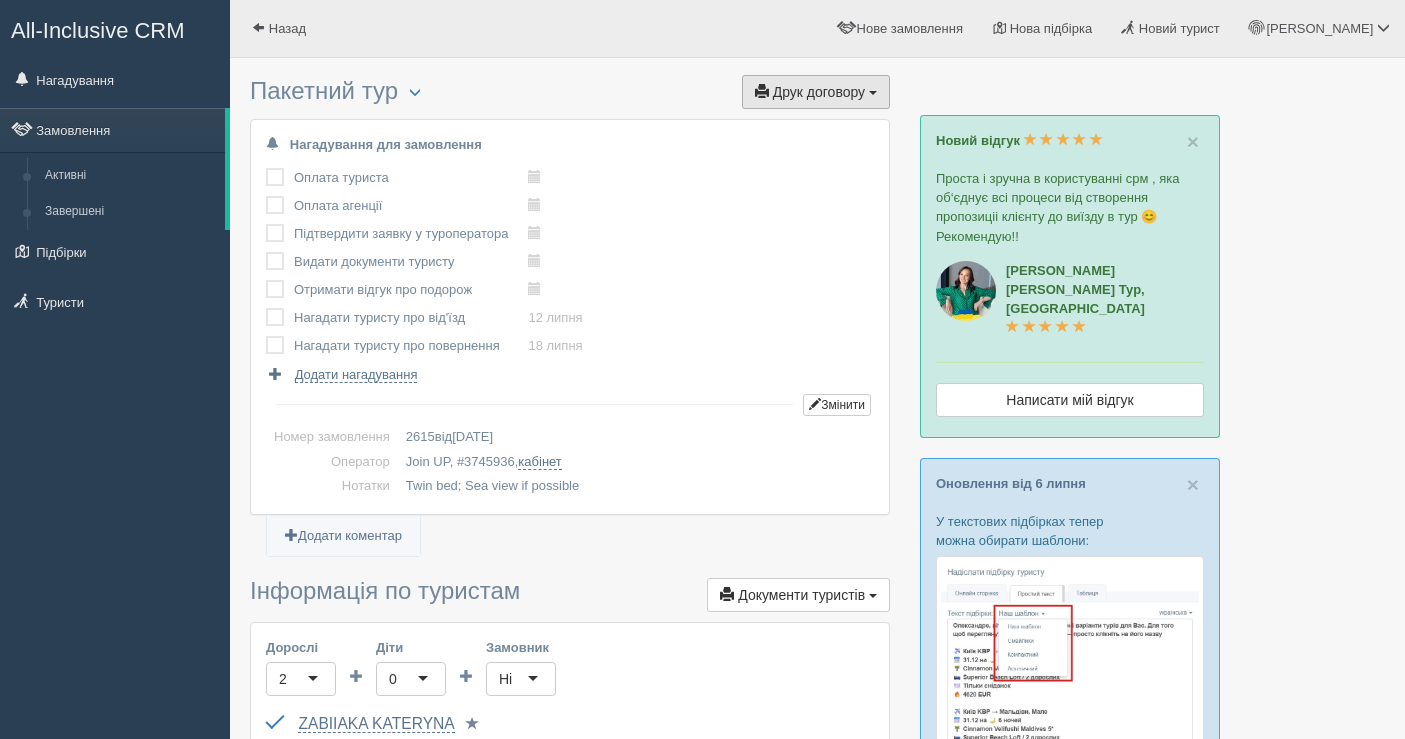 scroll, scrollTop: 0, scrollLeft: 0, axis: both 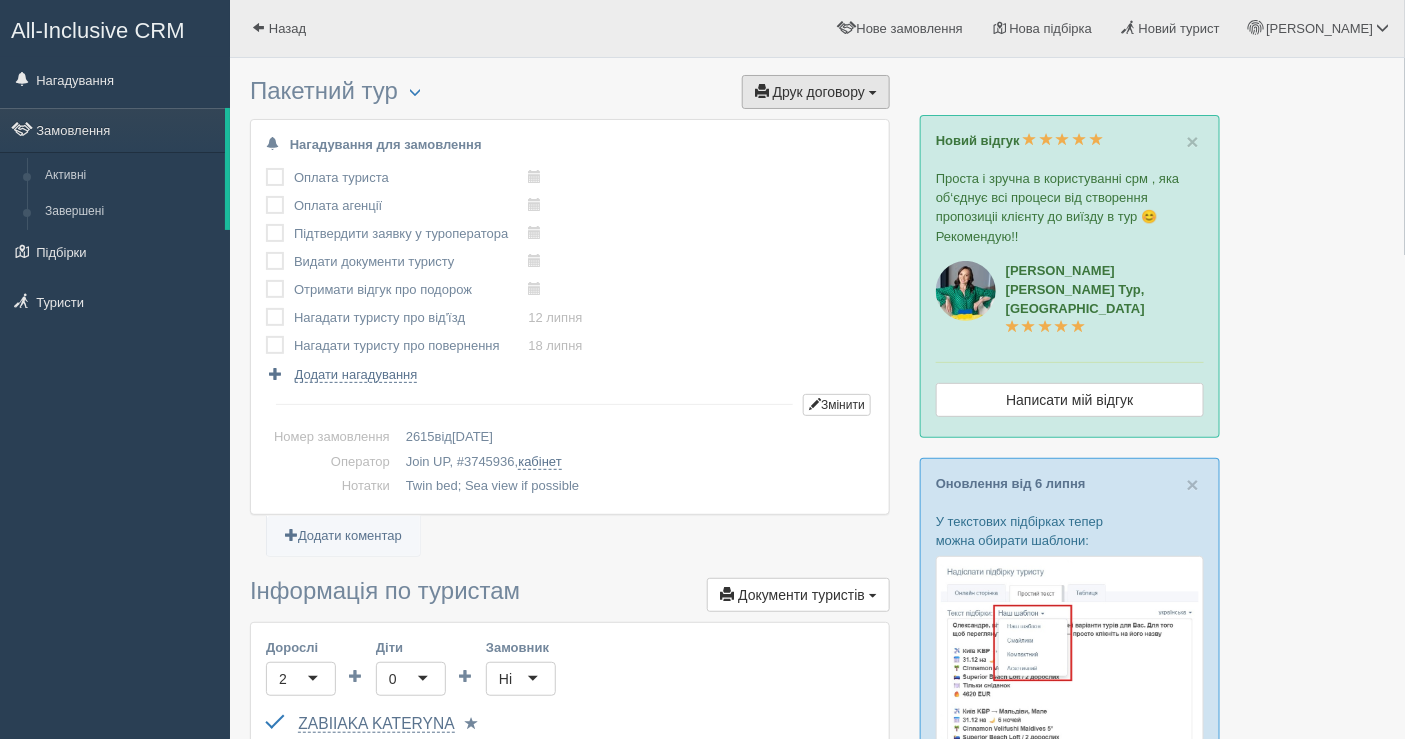 click on "Друк договору" at bounding box center [819, 92] 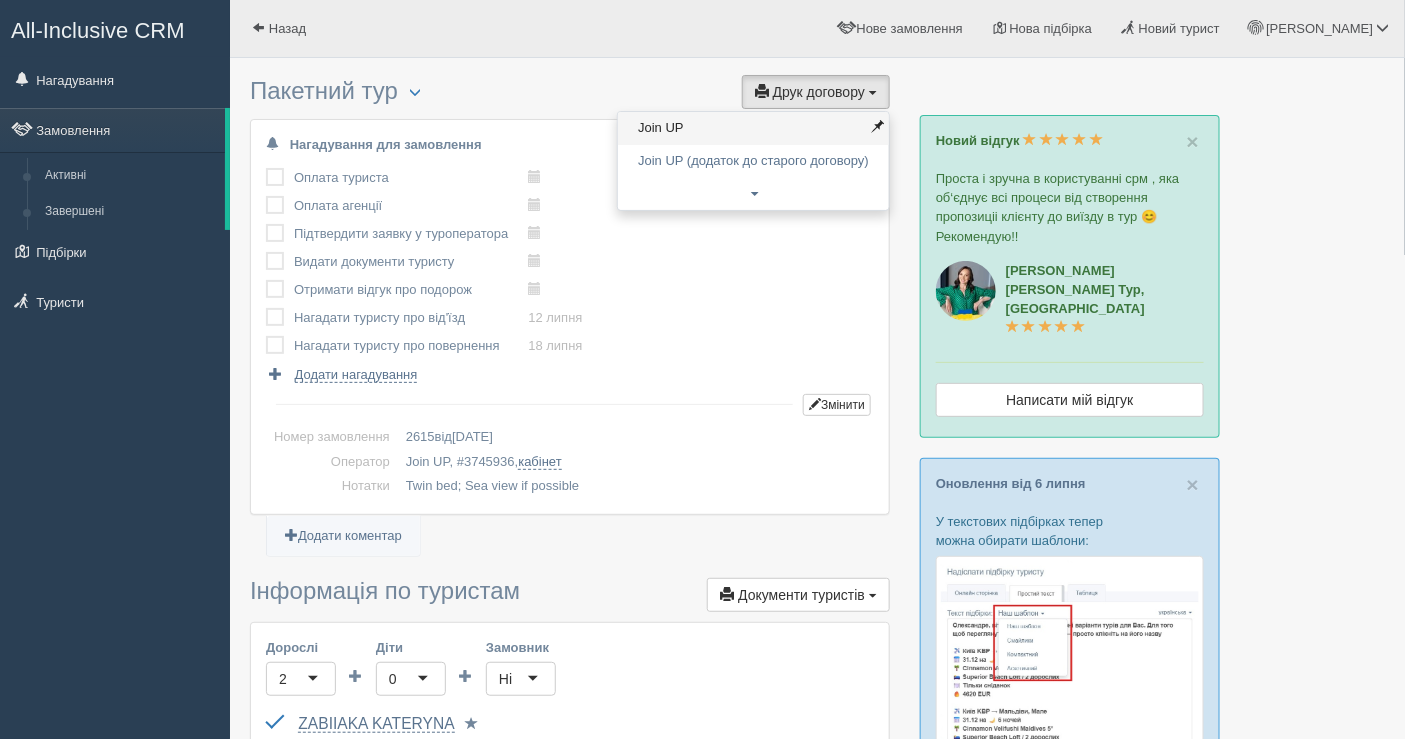 click on "Join UP" at bounding box center (753, 128) 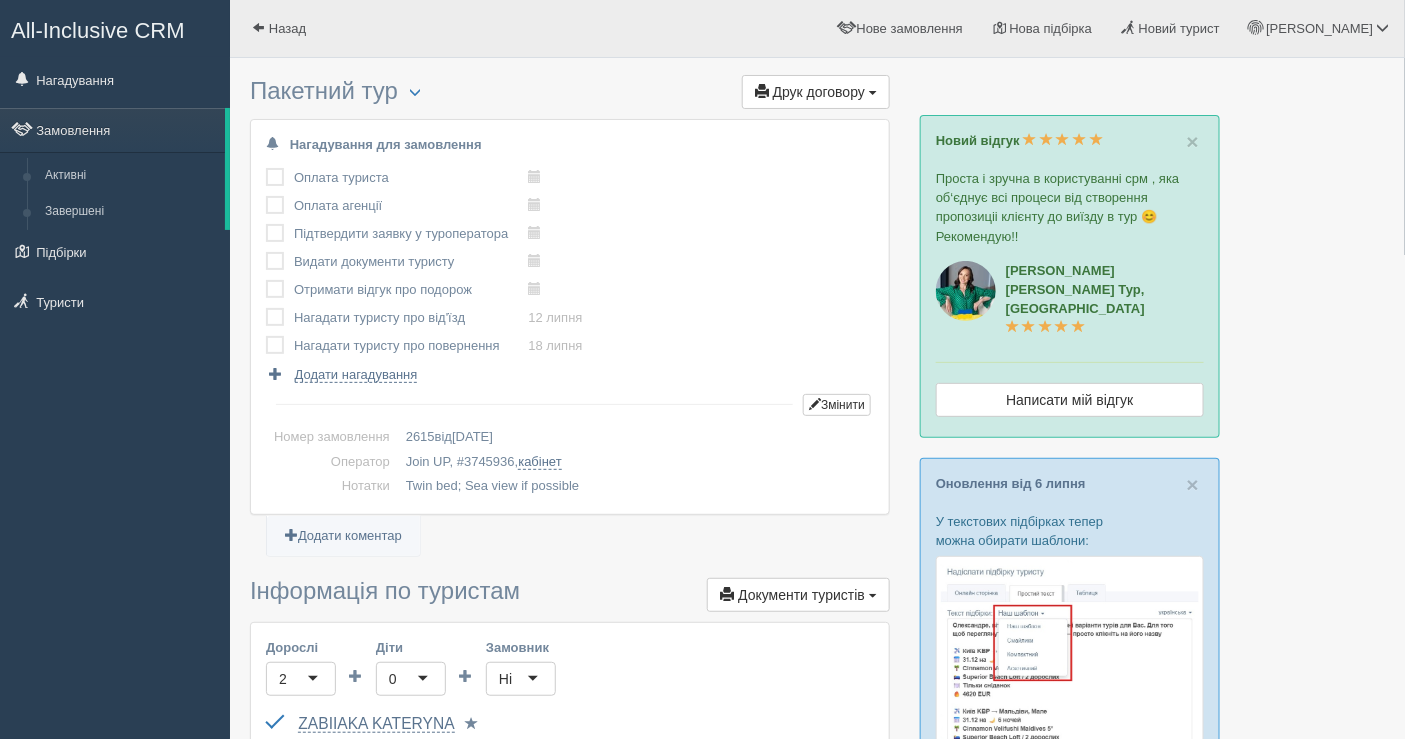 click on "All-Inclusive CRM
Нагадування
Замовлення
Активні
Завершені" at bounding box center (115, 369) 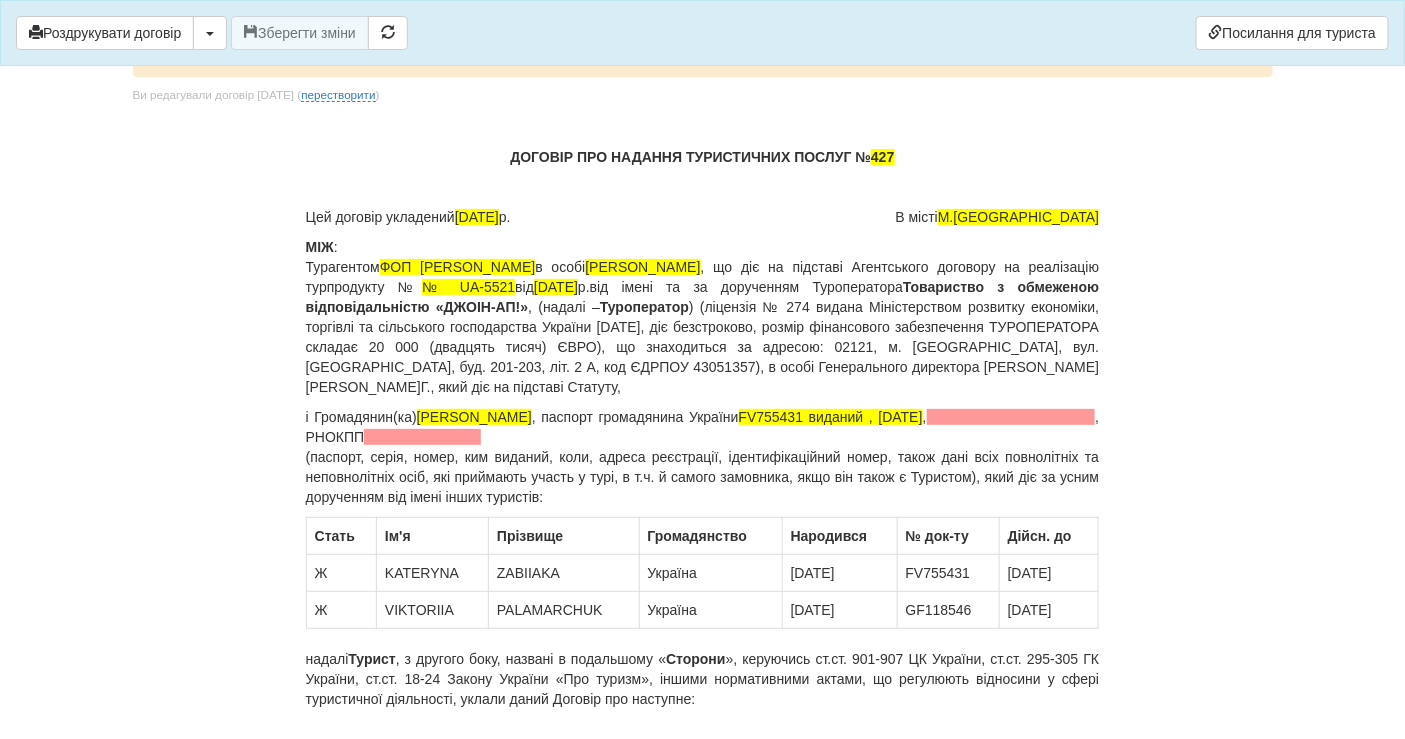 scroll, scrollTop: 111, scrollLeft: 0, axis: vertical 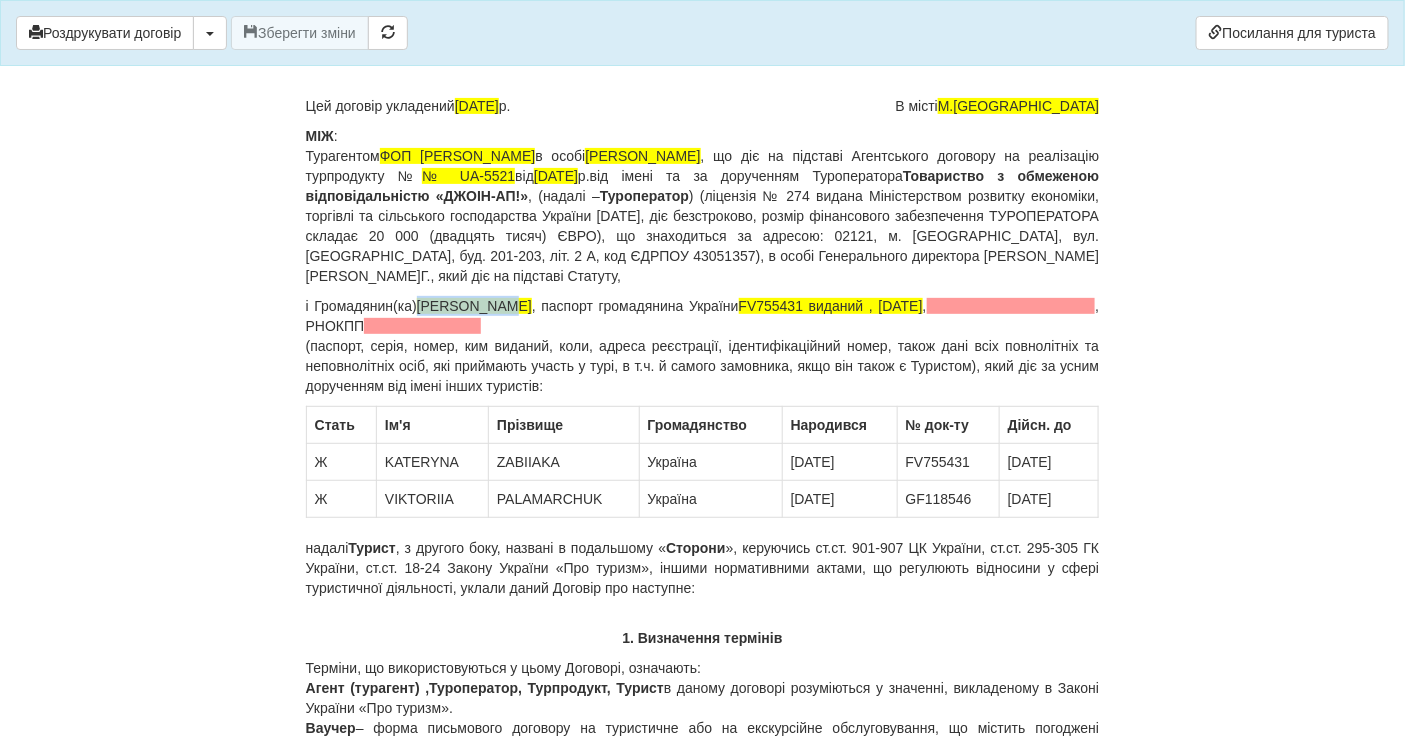 drag, startPoint x: 420, startPoint y: 297, endPoint x: 499, endPoint y: 303, distance: 79.22752 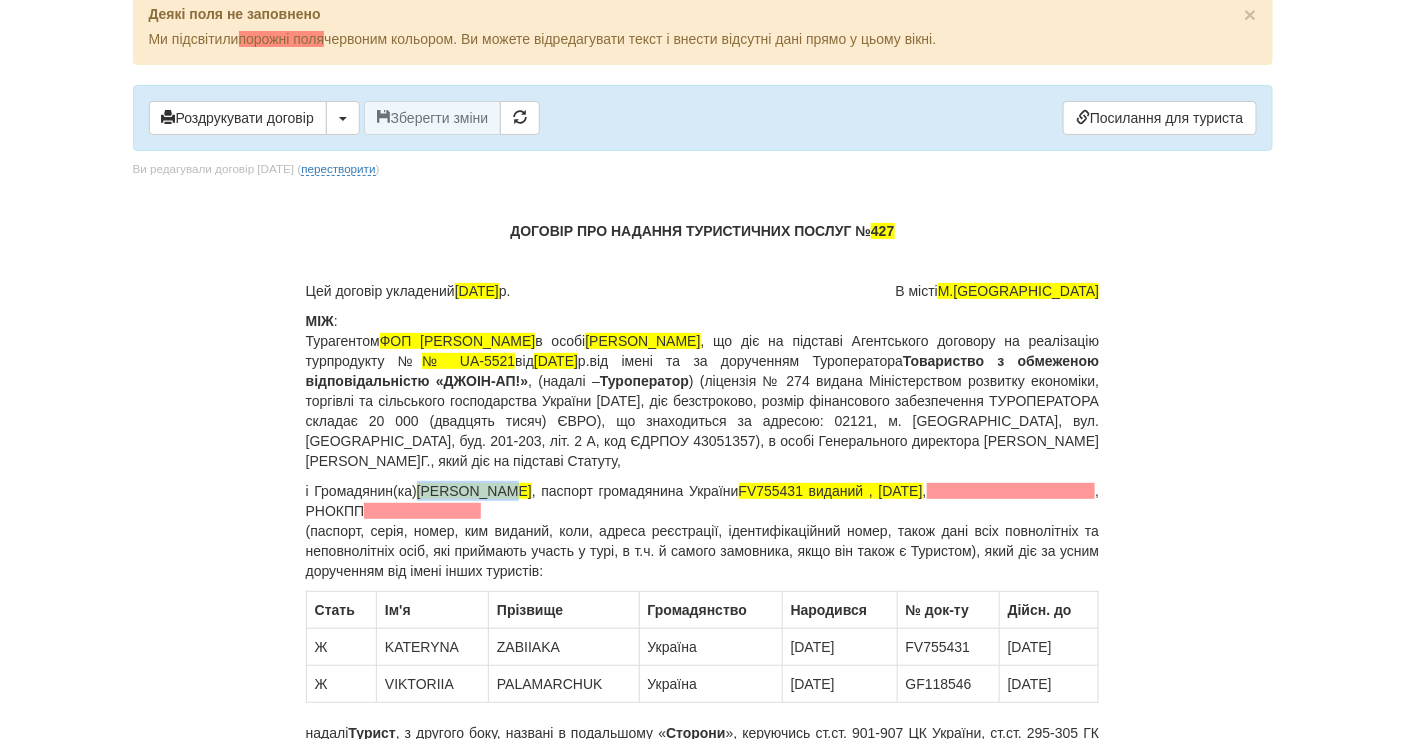 scroll, scrollTop: 0, scrollLeft: 0, axis: both 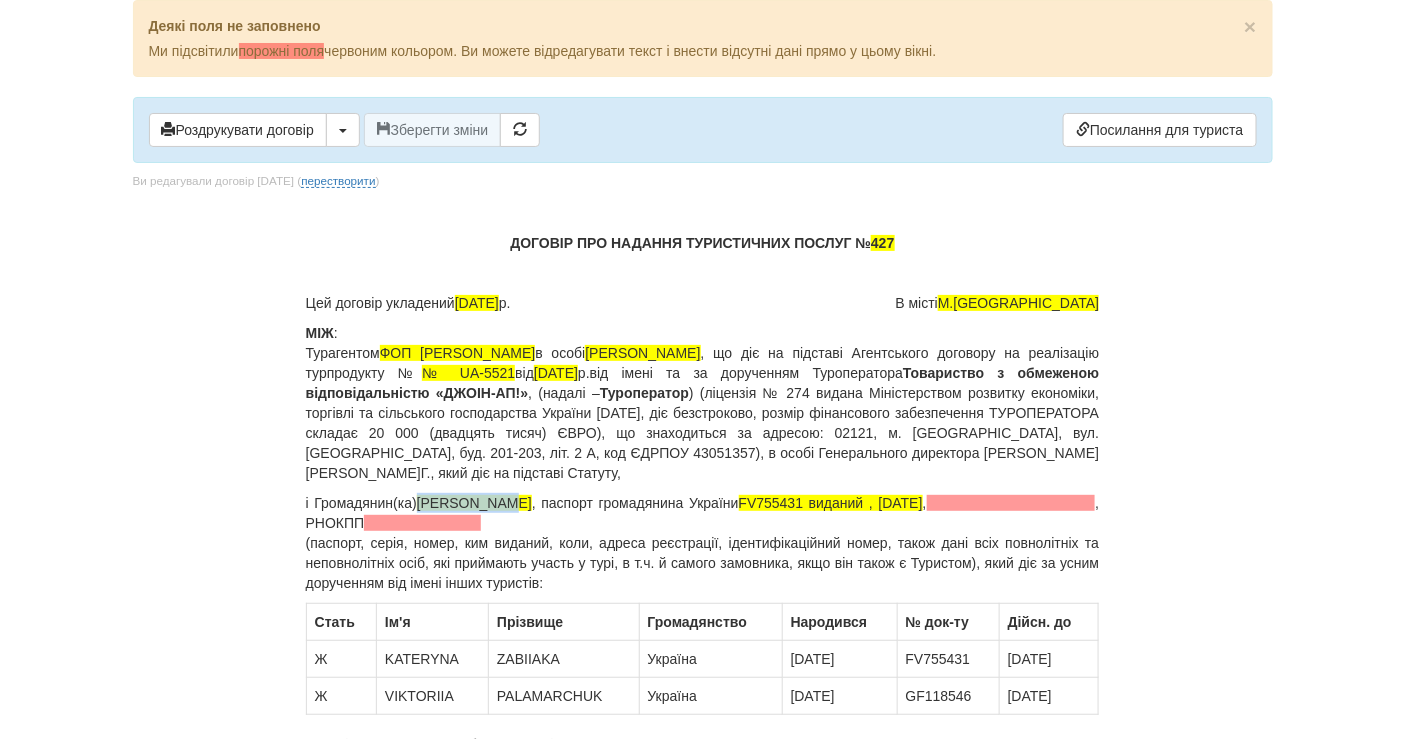 copy on "Забіяка Катерина" 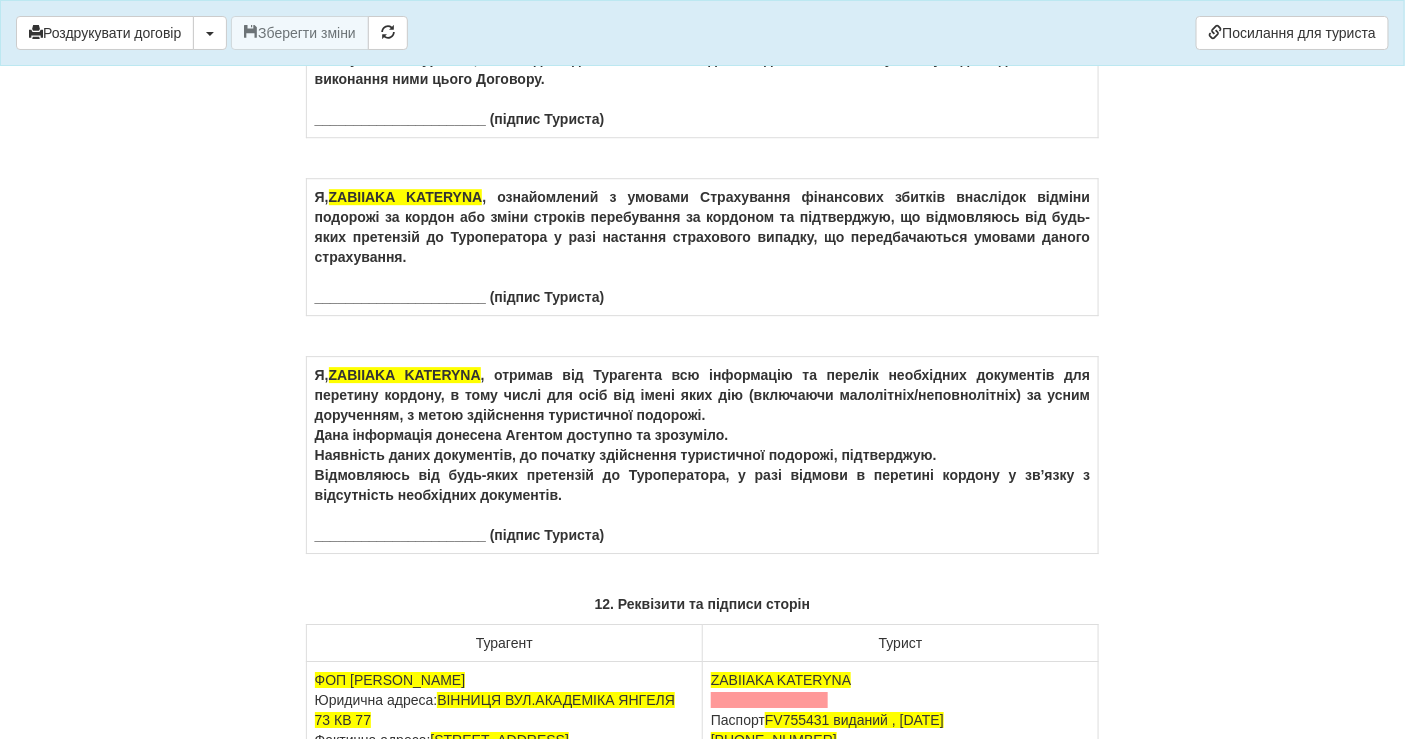 scroll, scrollTop: 12000, scrollLeft: 0, axis: vertical 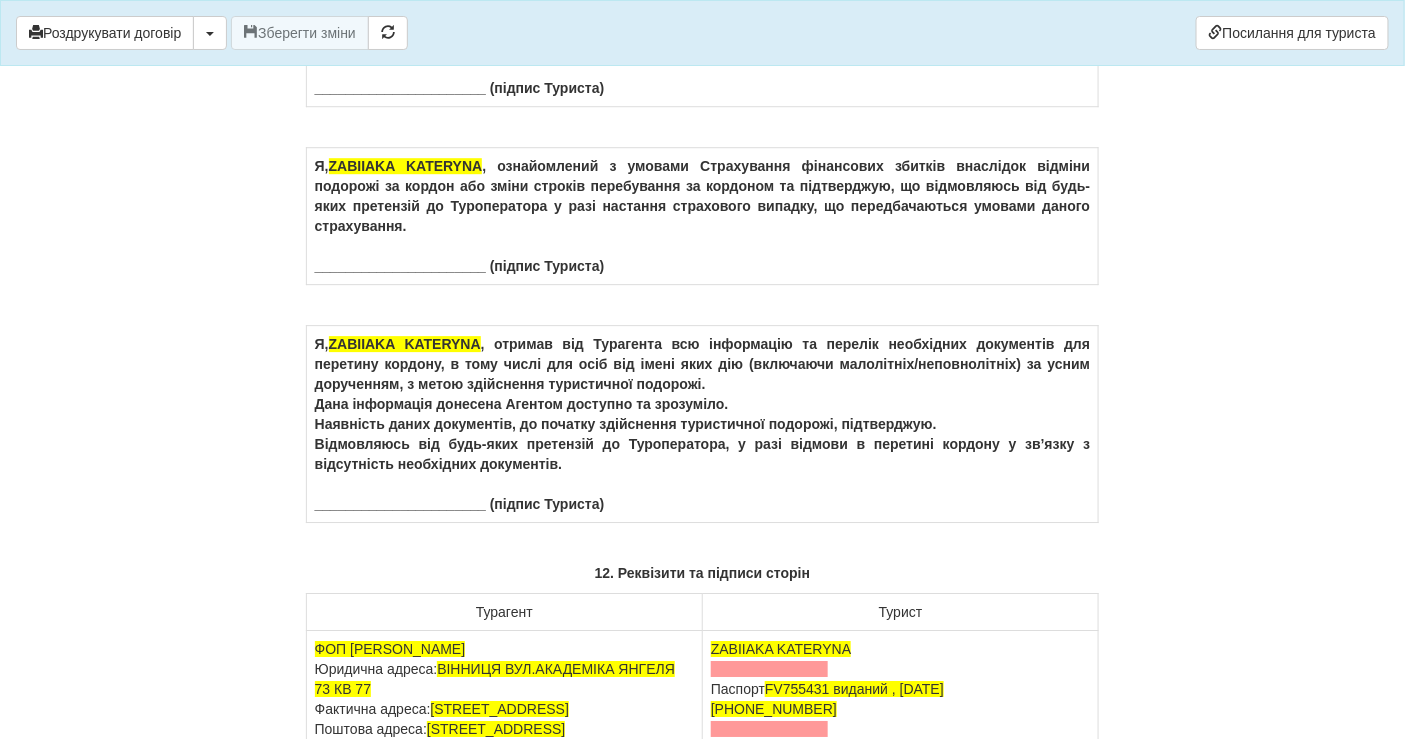 drag, startPoint x: 476, startPoint y: 163, endPoint x: 330, endPoint y: 169, distance: 146.12323 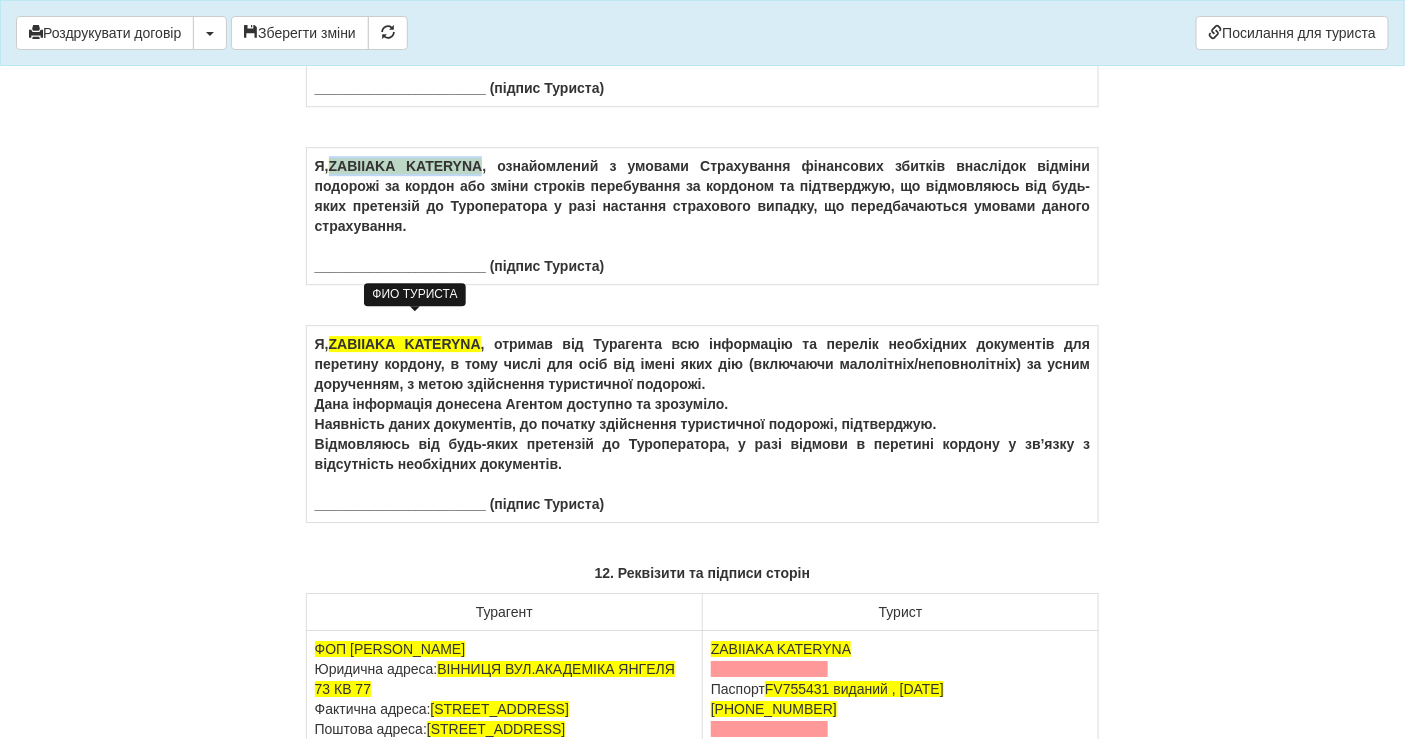 drag, startPoint x: 487, startPoint y: 317, endPoint x: 339, endPoint y: 322, distance: 148.08444 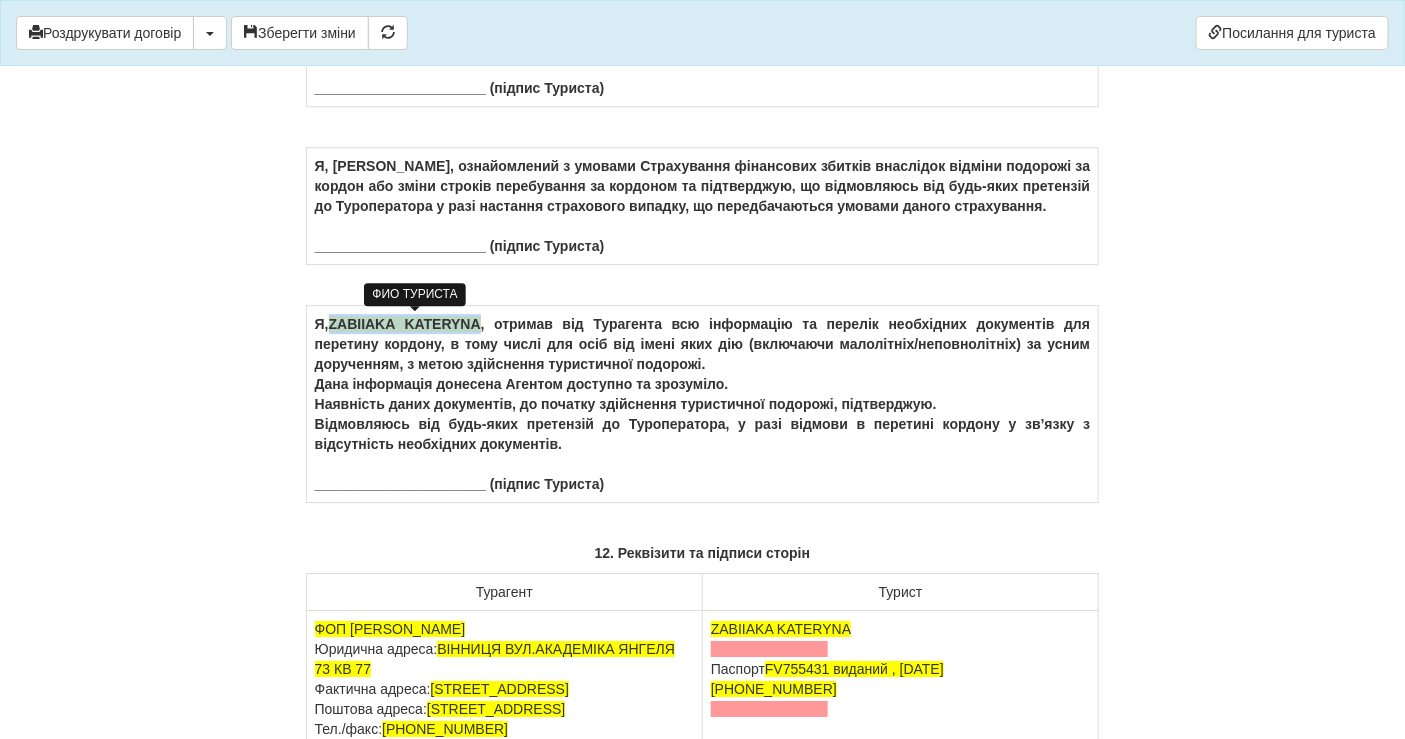 drag, startPoint x: 486, startPoint y: 488, endPoint x: 337, endPoint y: 487, distance: 149.00336 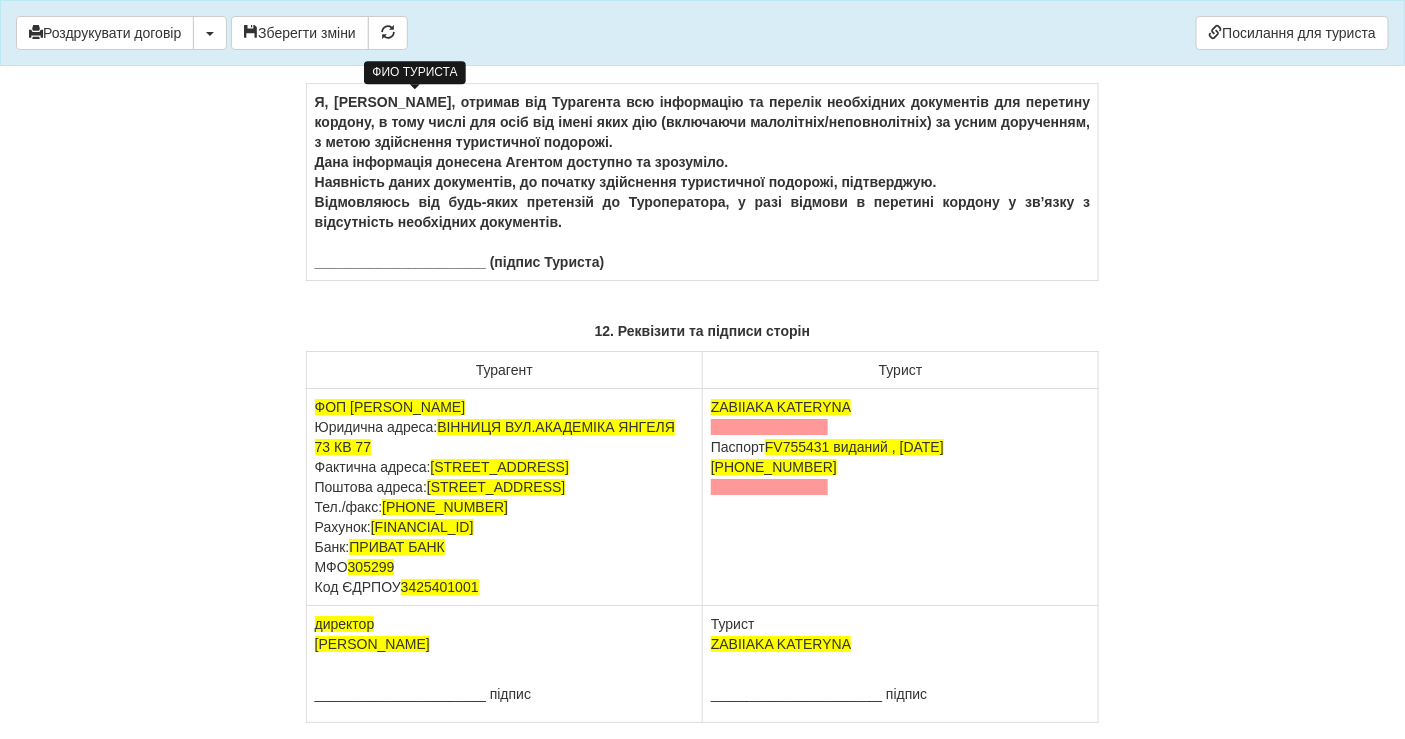 scroll, scrollTop: 12444, scrollLeft: 0, axis: vertical 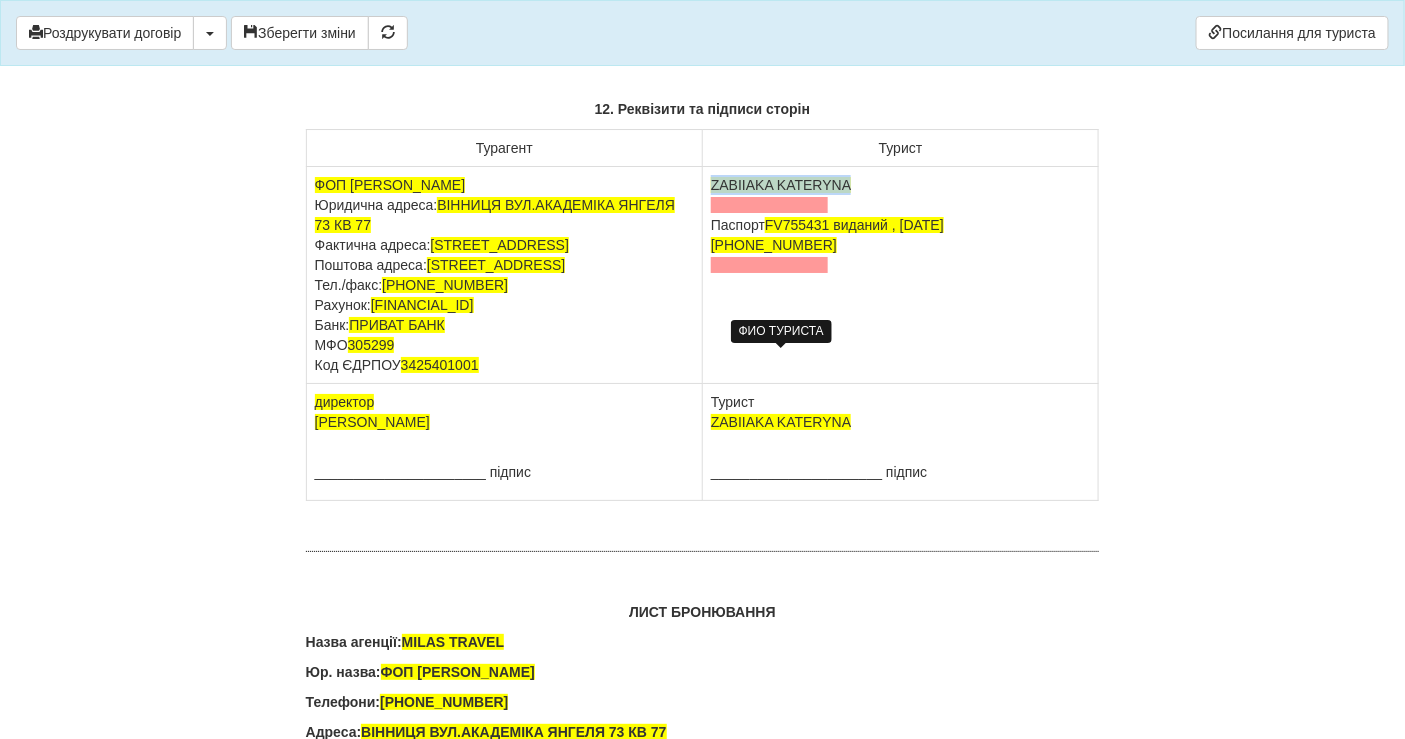drag, startPoint x: 862, startPoint y: 353, endPoint x: 712, endPoint y: 355, distance: 150.01334 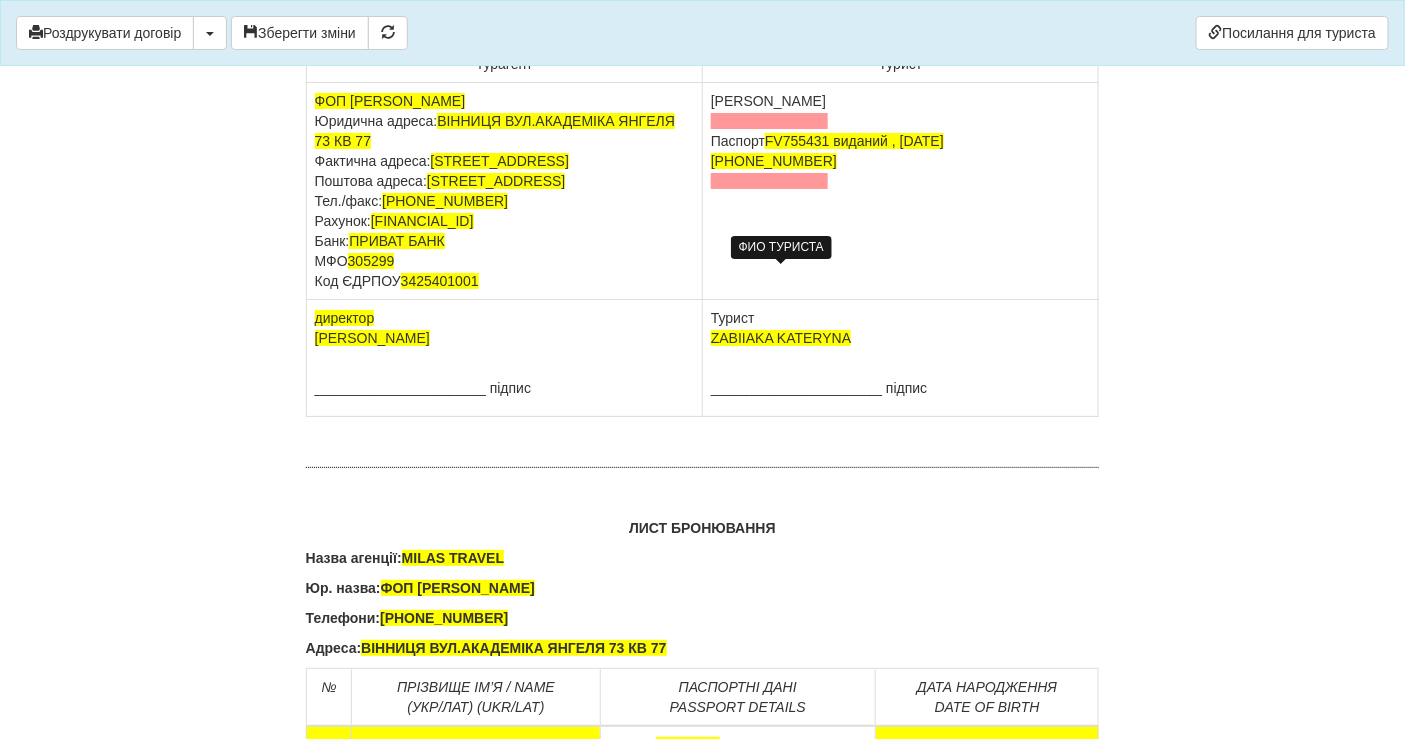 scroll, scrollTop: 12555, scrollLeft: 0, axis: vertical 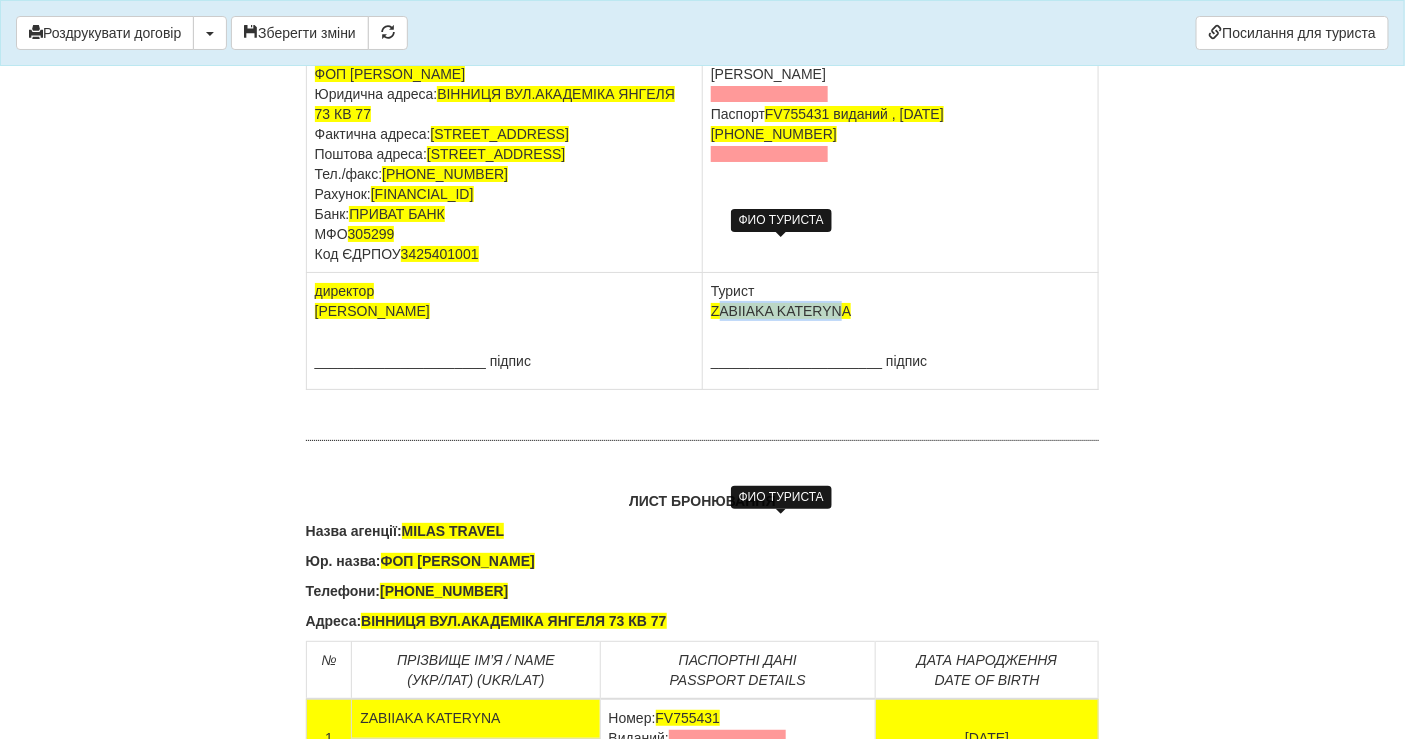 drag, startPoint x: 845, startPoint y: 520, endPoint x: 717, endPoint y: 525, distance: 128.09763 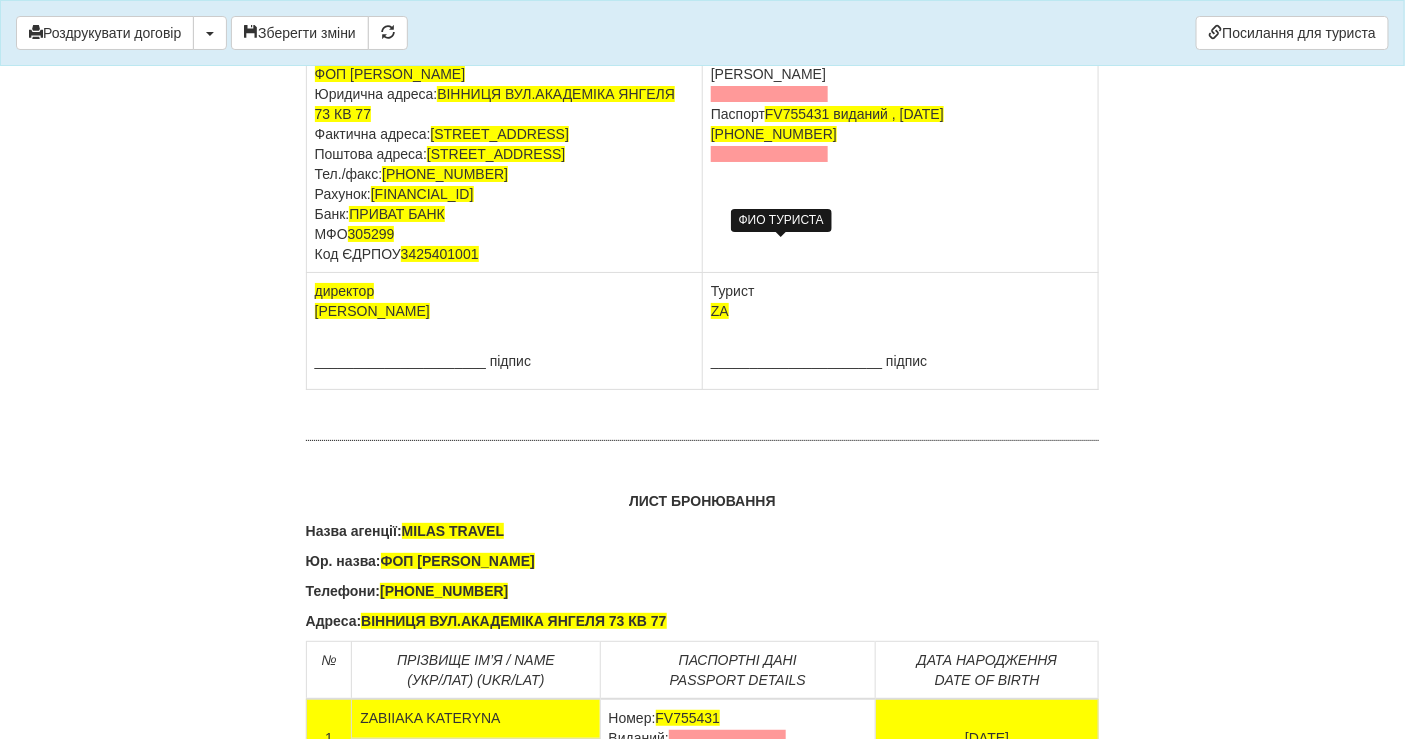 click on "Турист
ZA
______________________  підпис" at bounding box center (901, 331) 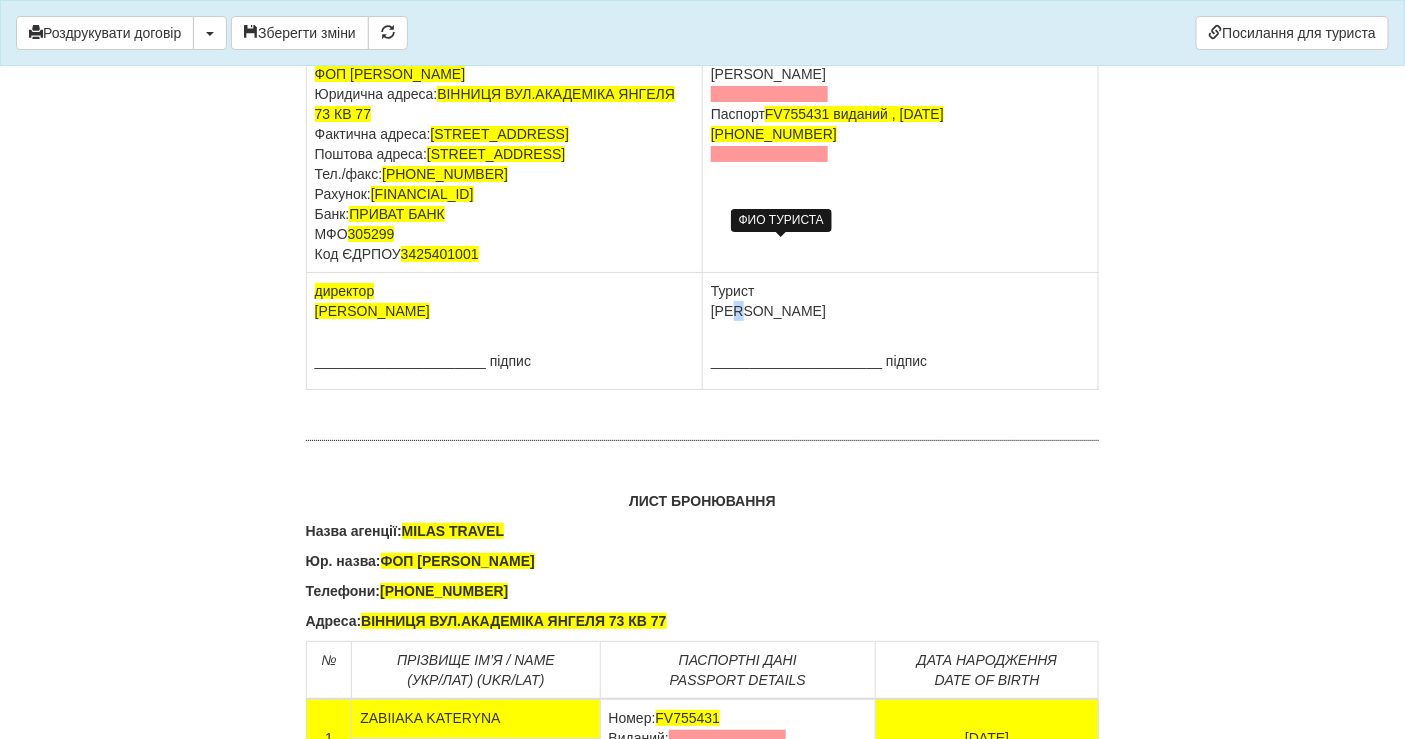 click on "Турист
Забіяка Катерина
______________________  підпис" at bounding box center (901, 331) 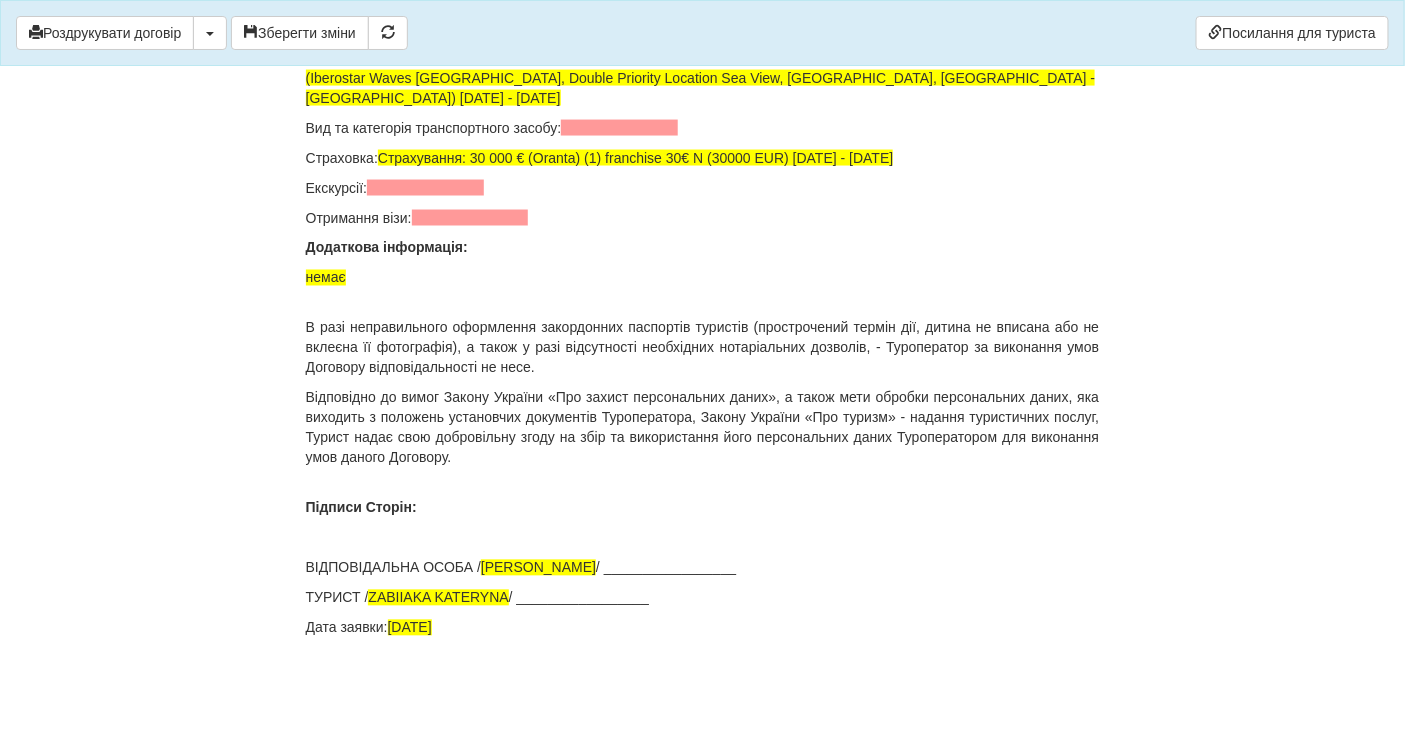 scroll, scrollTop: 13872, scrollLeft: 0, axis: vertical 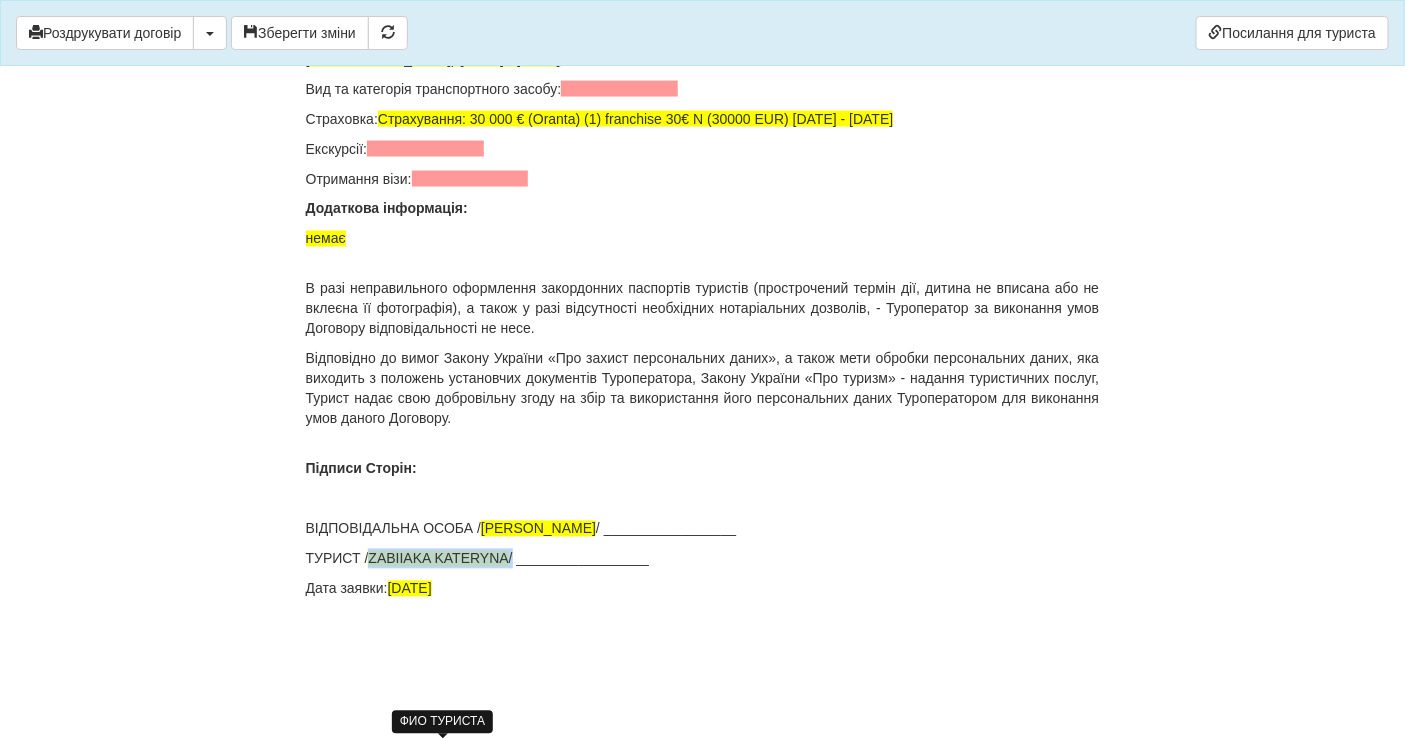 drag, startPoint x: 514, startPoint y: 598, endPoint x: 375, endPoint y: 598, distance: 139 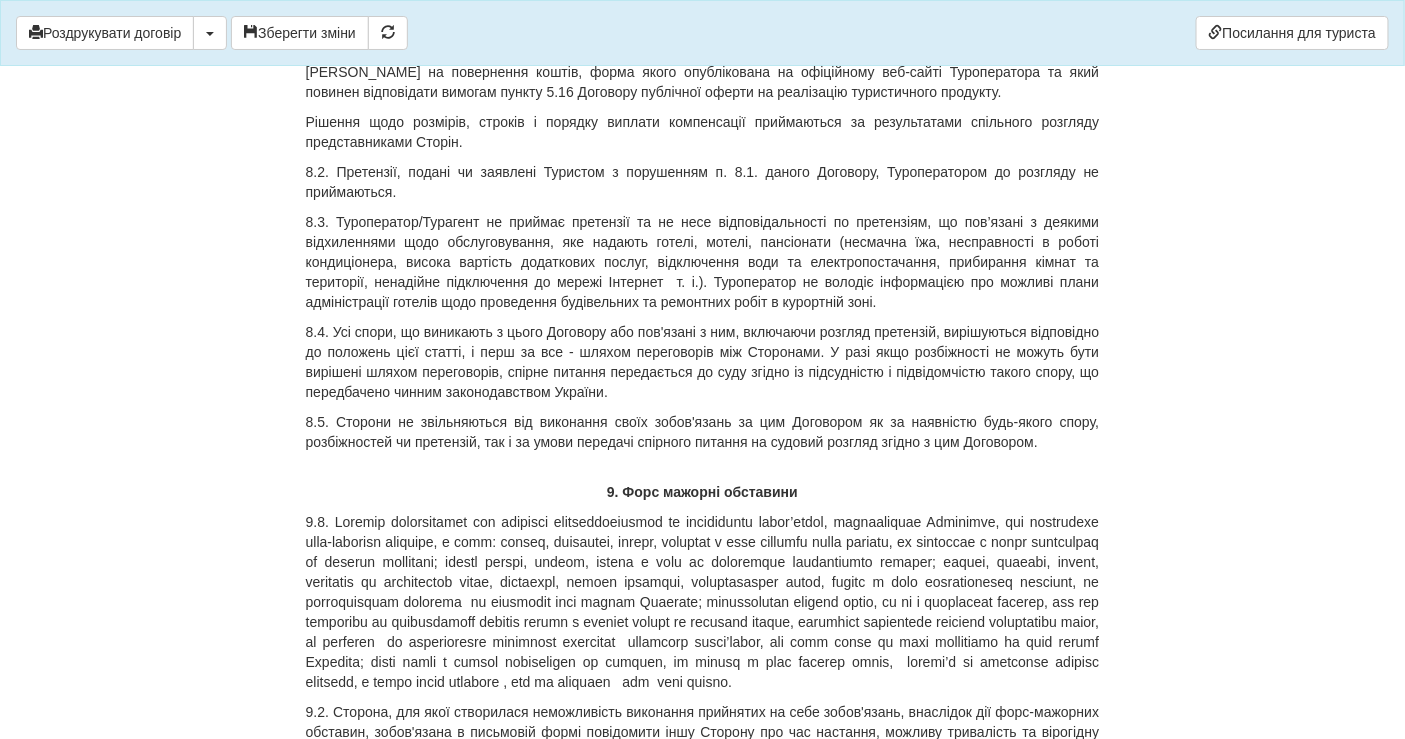 scroll, scrollTop: 10205, scrollLeft: 0, axis: vertical 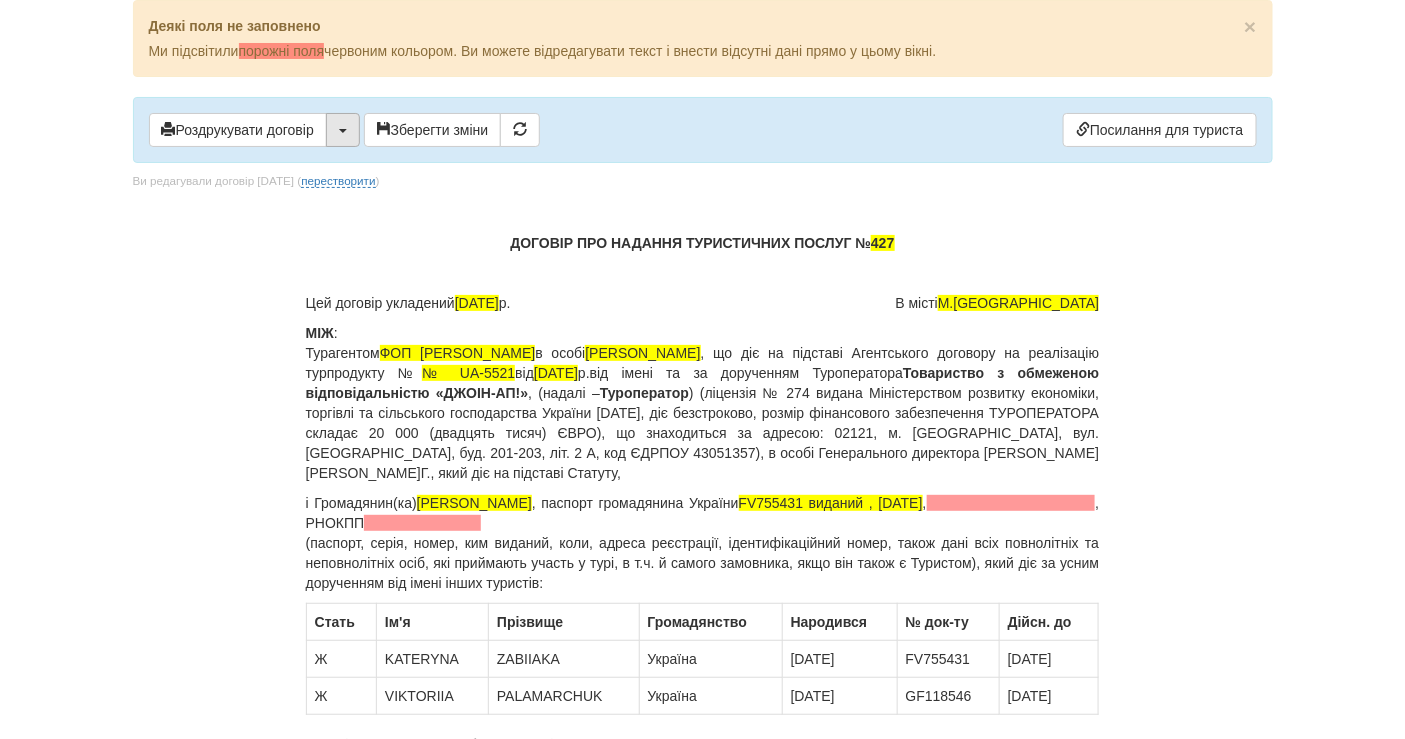 click at bounding box center (343, 130) 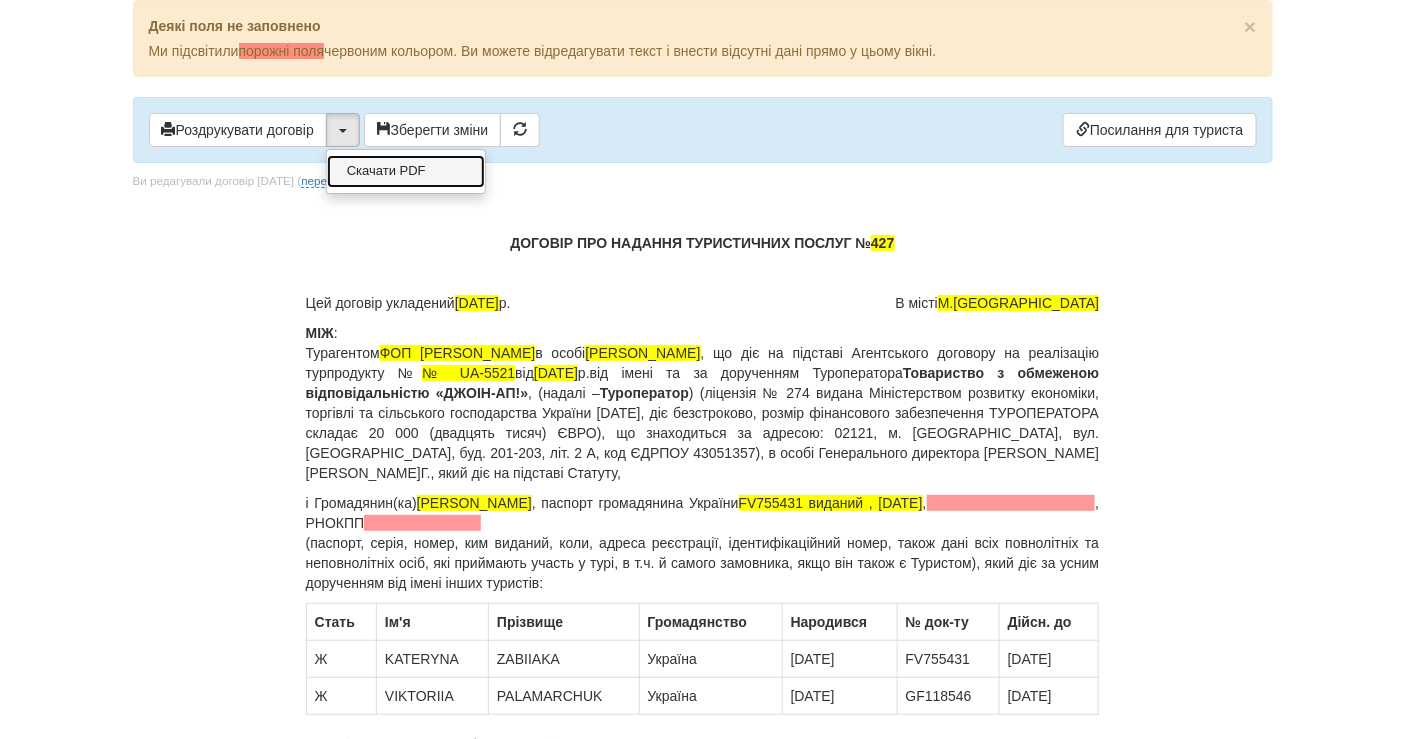 click on "Скачати PDF" at bounding box center (406, 171) 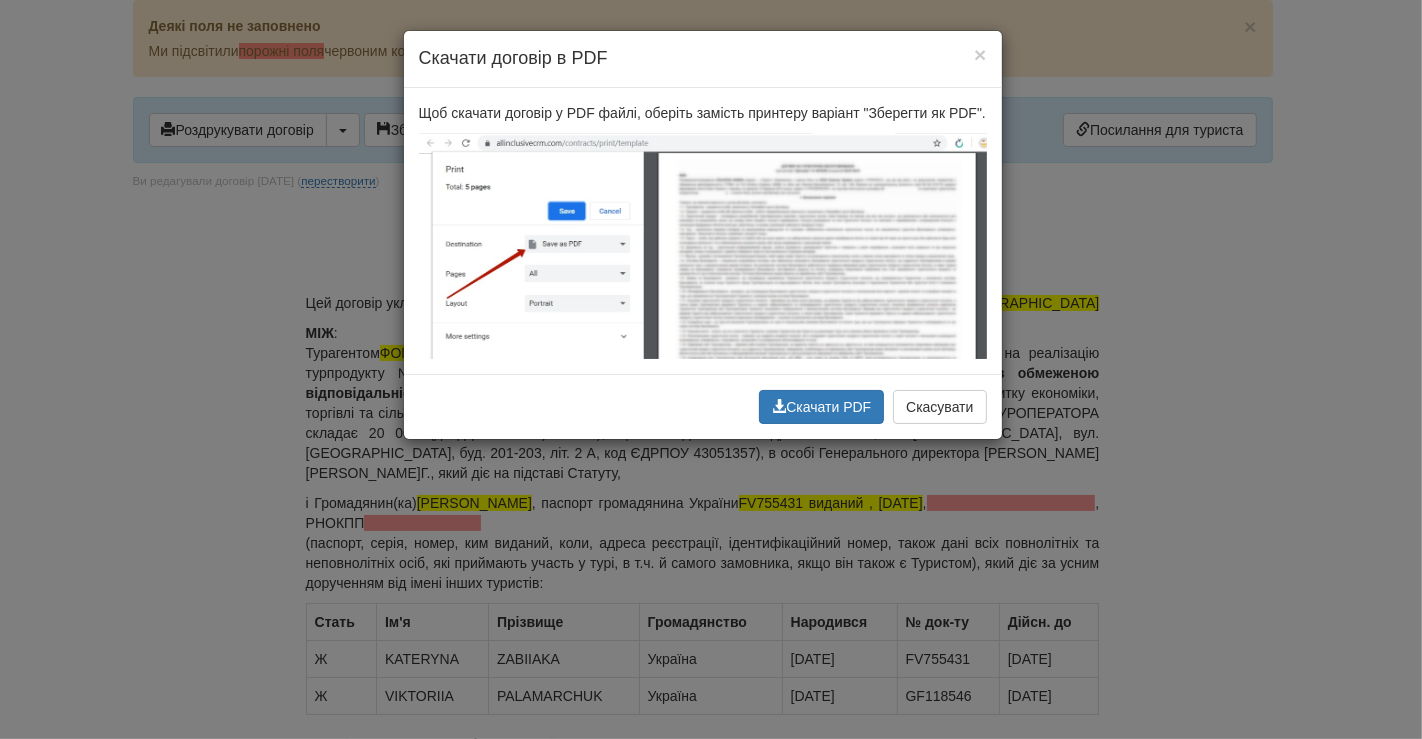 click on "Скачати PDF
Скасувати" at bounding box center [703, 406] 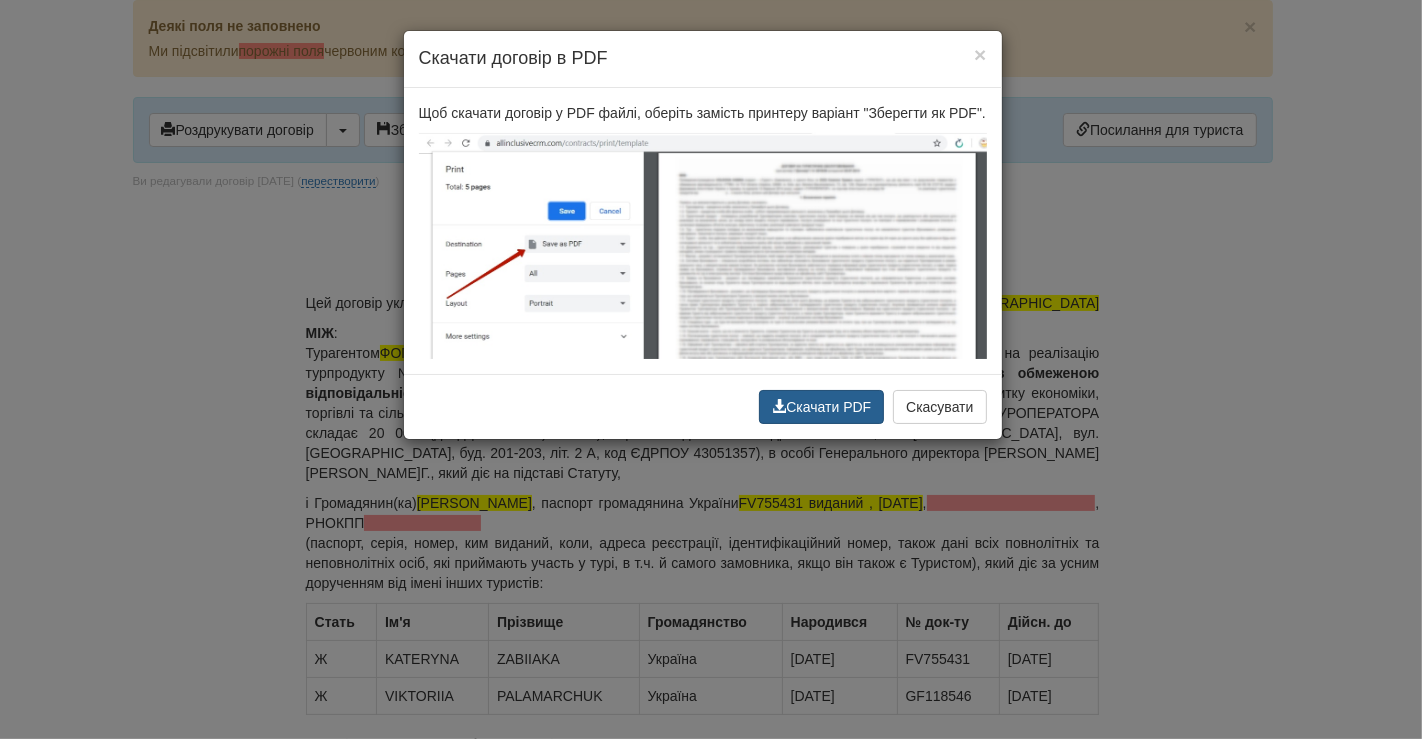 click on "Скачати PDF" at bounding box center [821, 407] 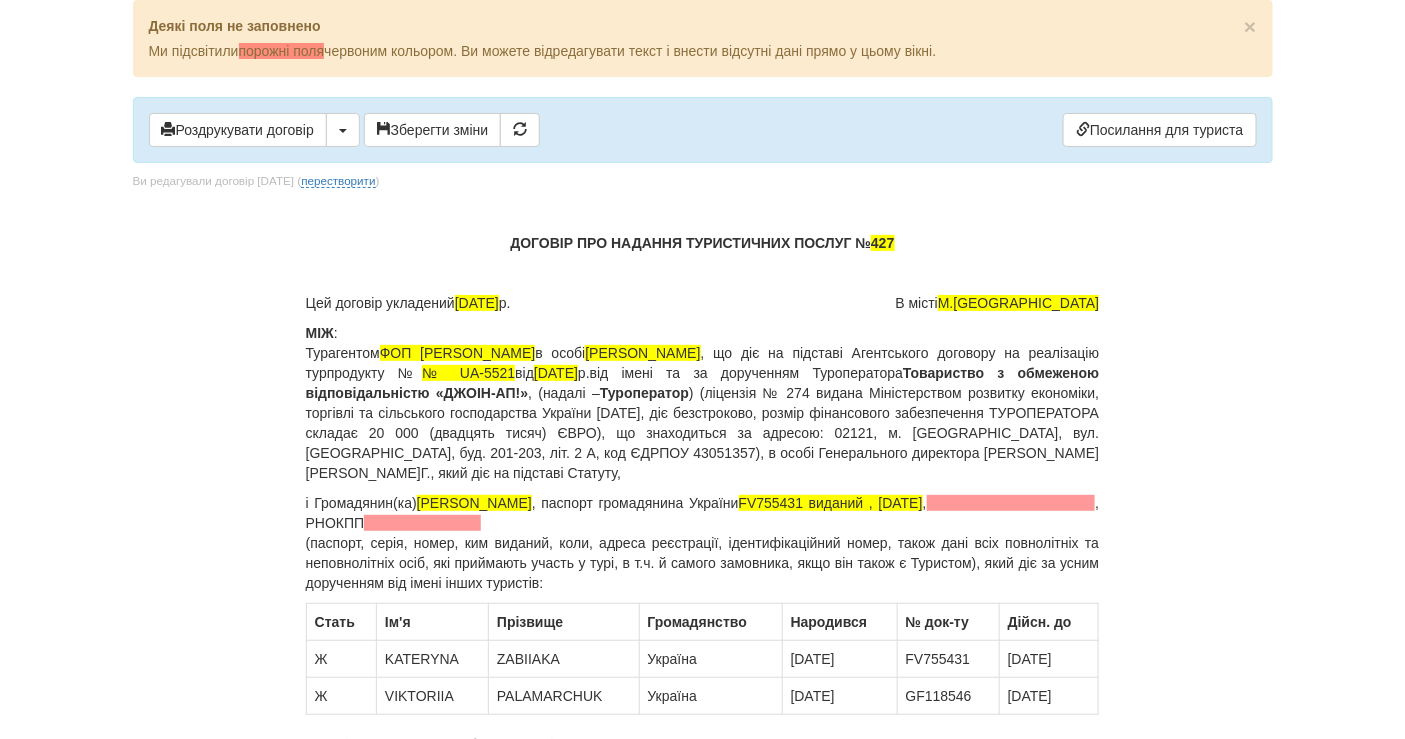 drag, startPoint x: 146, startPoint y: 351, endPoint x: 196, endPoint y: 248, distance: 114.494545 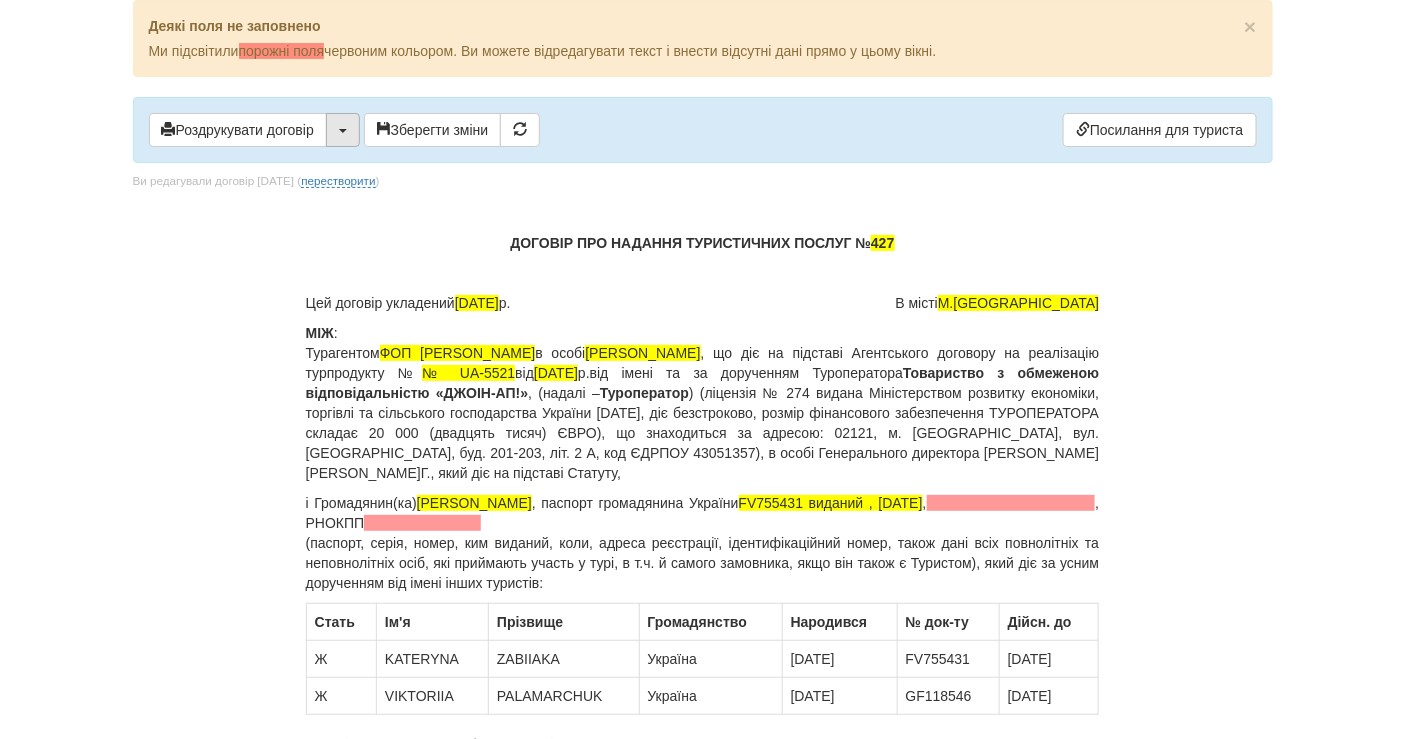 click at bounding box center [343, 131] 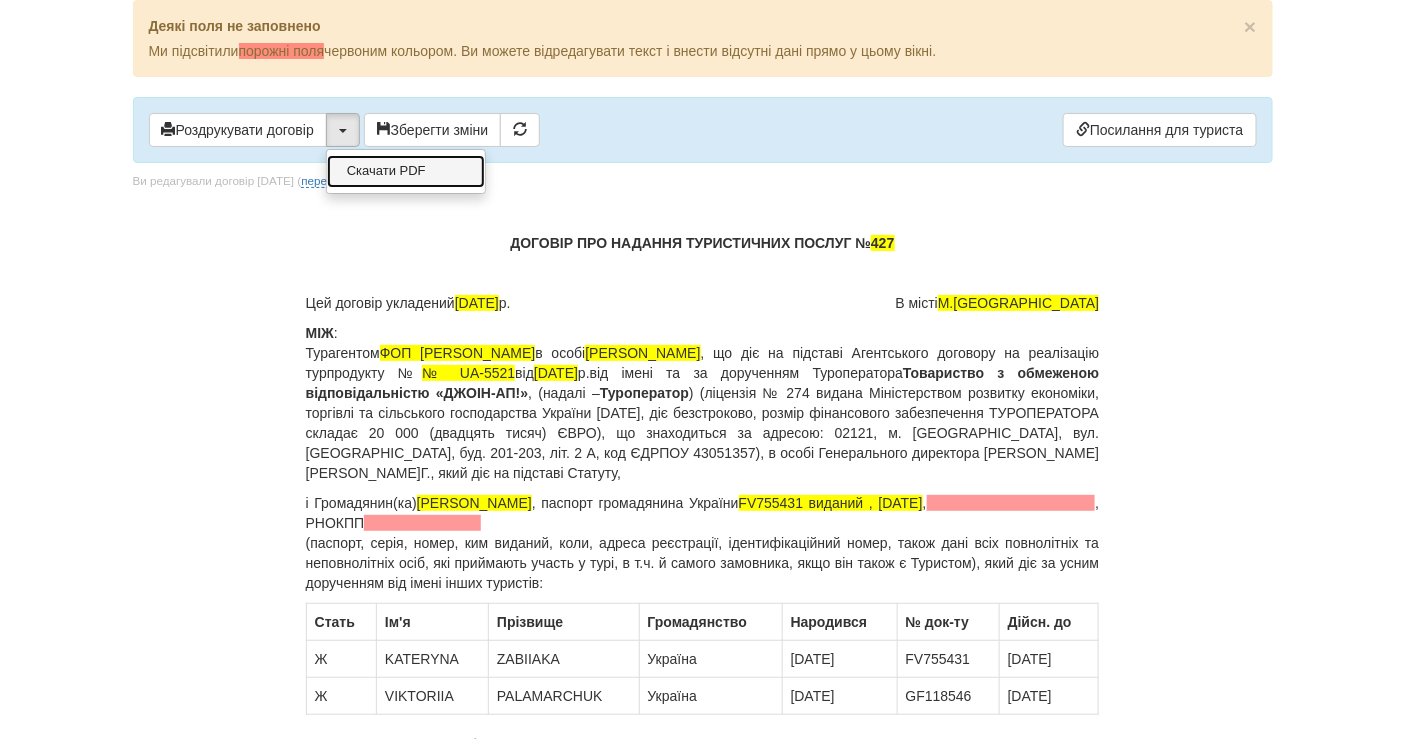 click on "Скачати PDF" at bounding box center [406, 171] 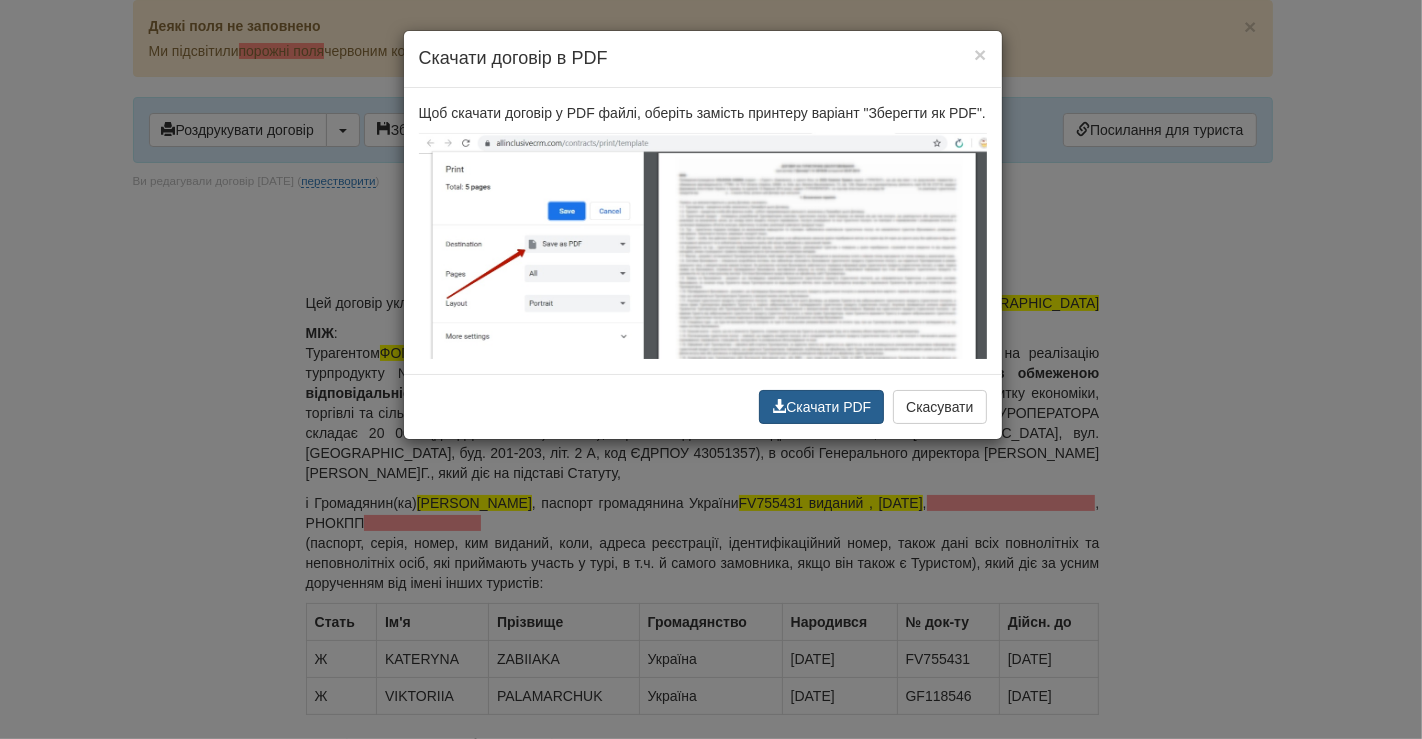 click on "Скачати PDF" at bounding box center [821, 407] 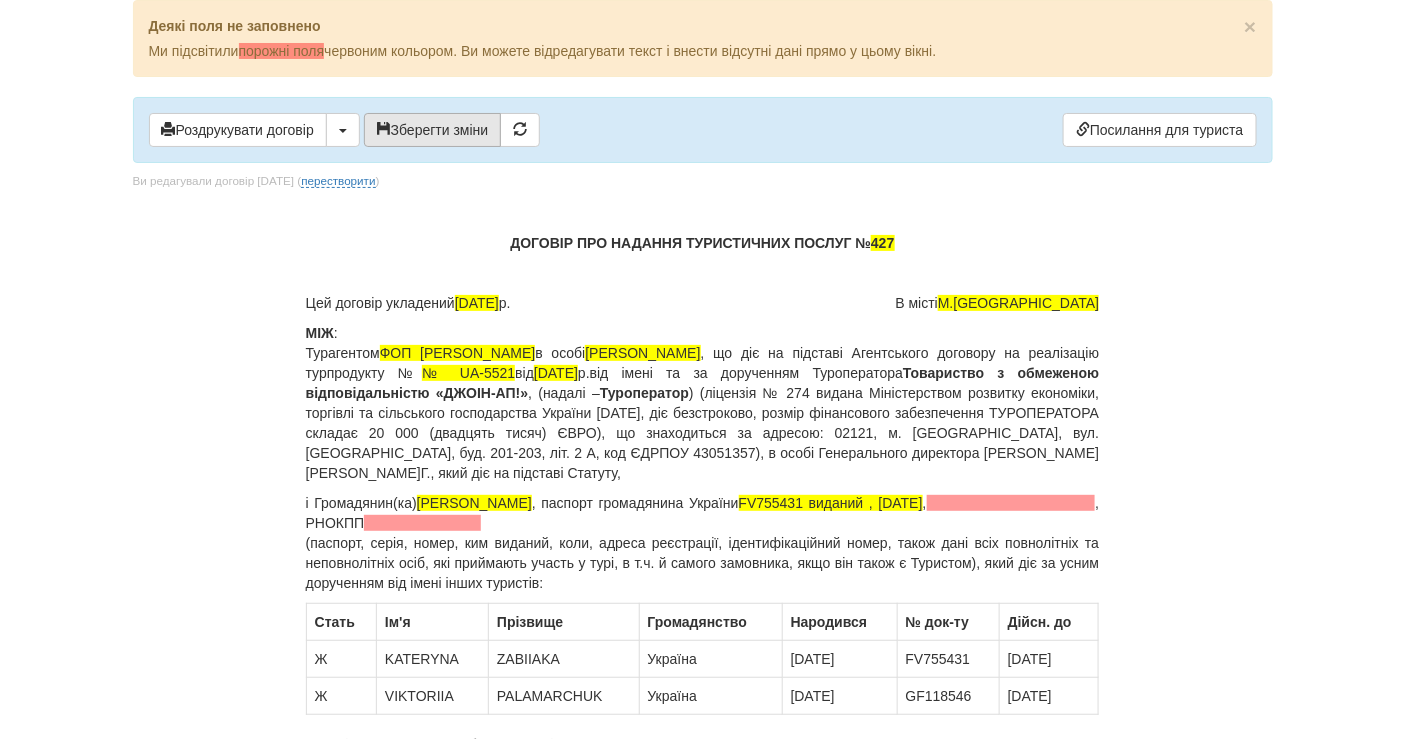 click on "Зберегти зміни" at bounding box center (433, 130) 